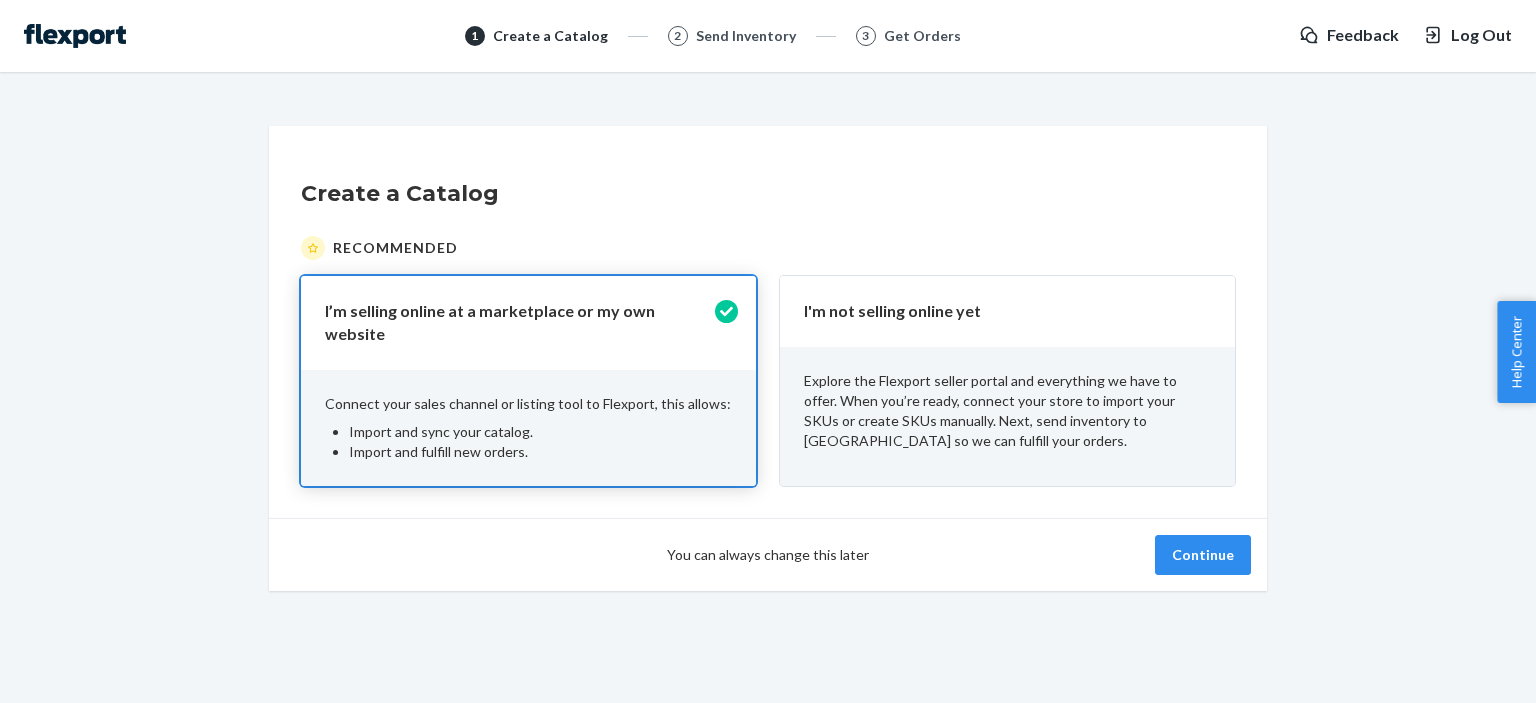 scroll, scrollTop: 0, scrollLeft: 0, axis: both 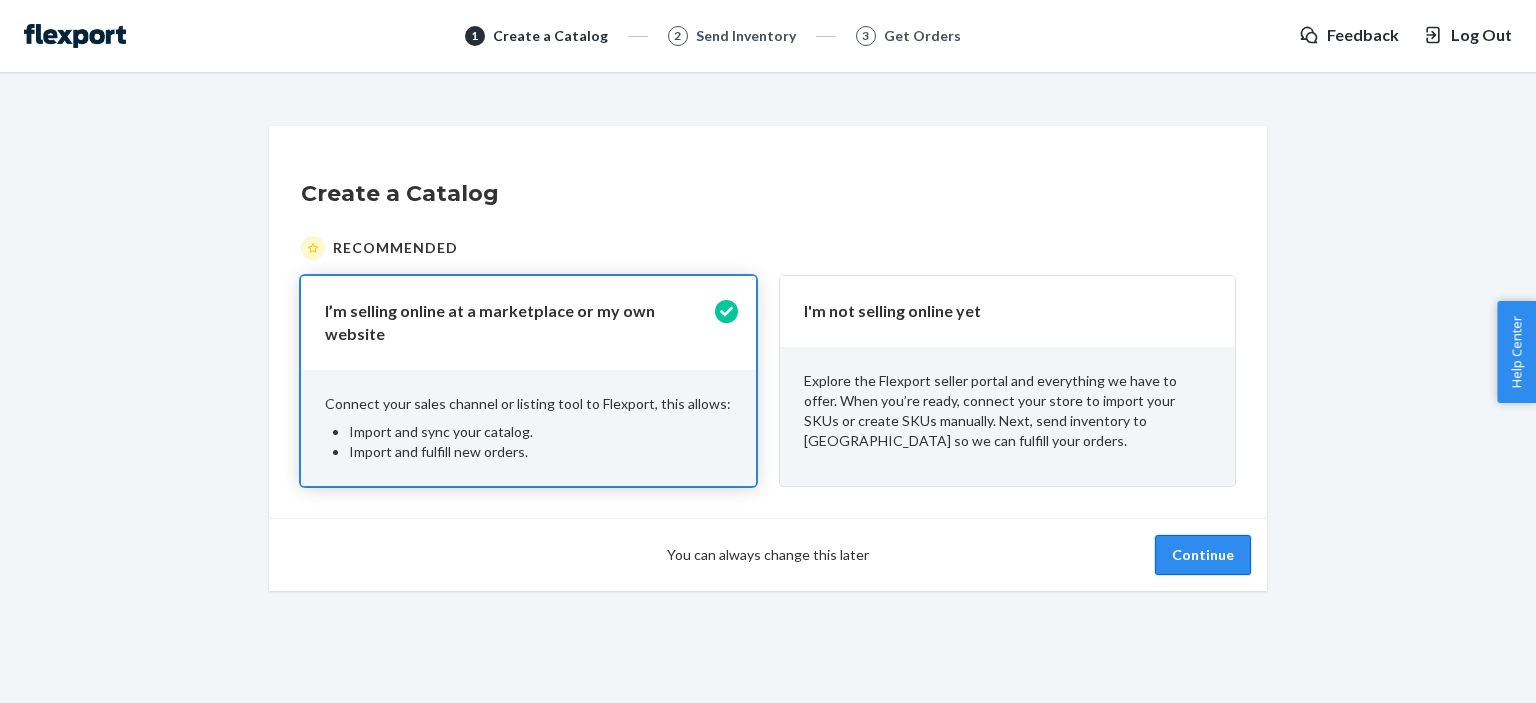 click on "Continue" at bounding box center (1203, 555) 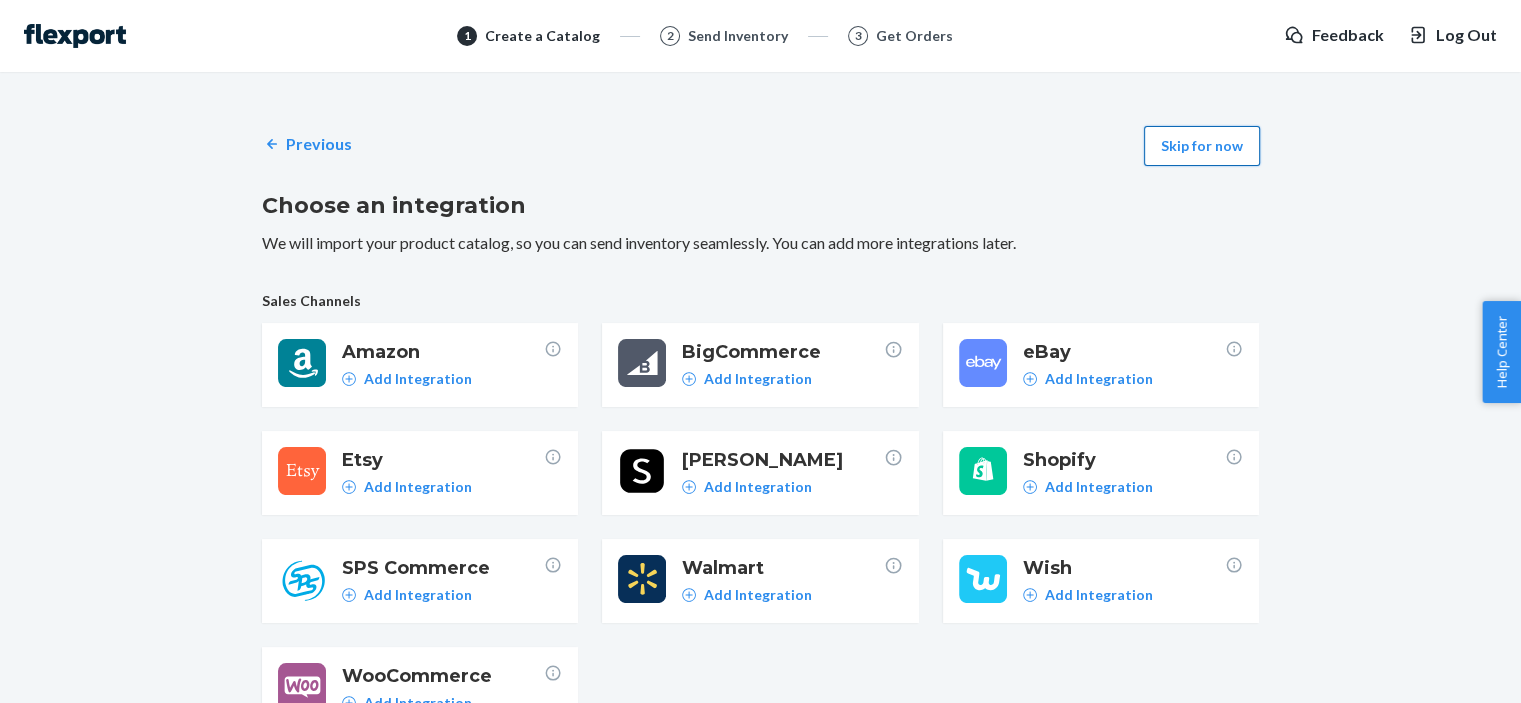 click on "Skip for now" at bounding box center [1202, 146] 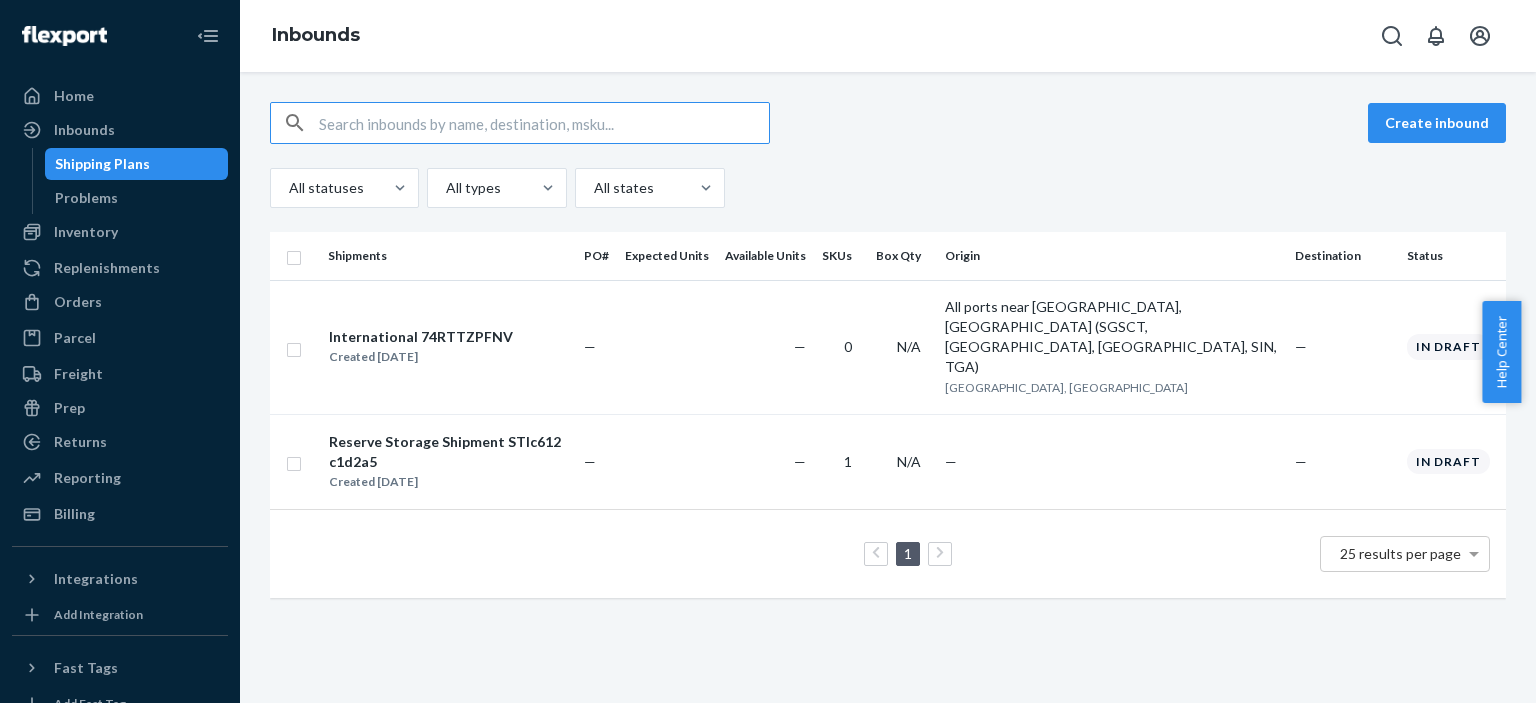 scroll, scrollTop: 0, scrollLeft: 0, axis: both 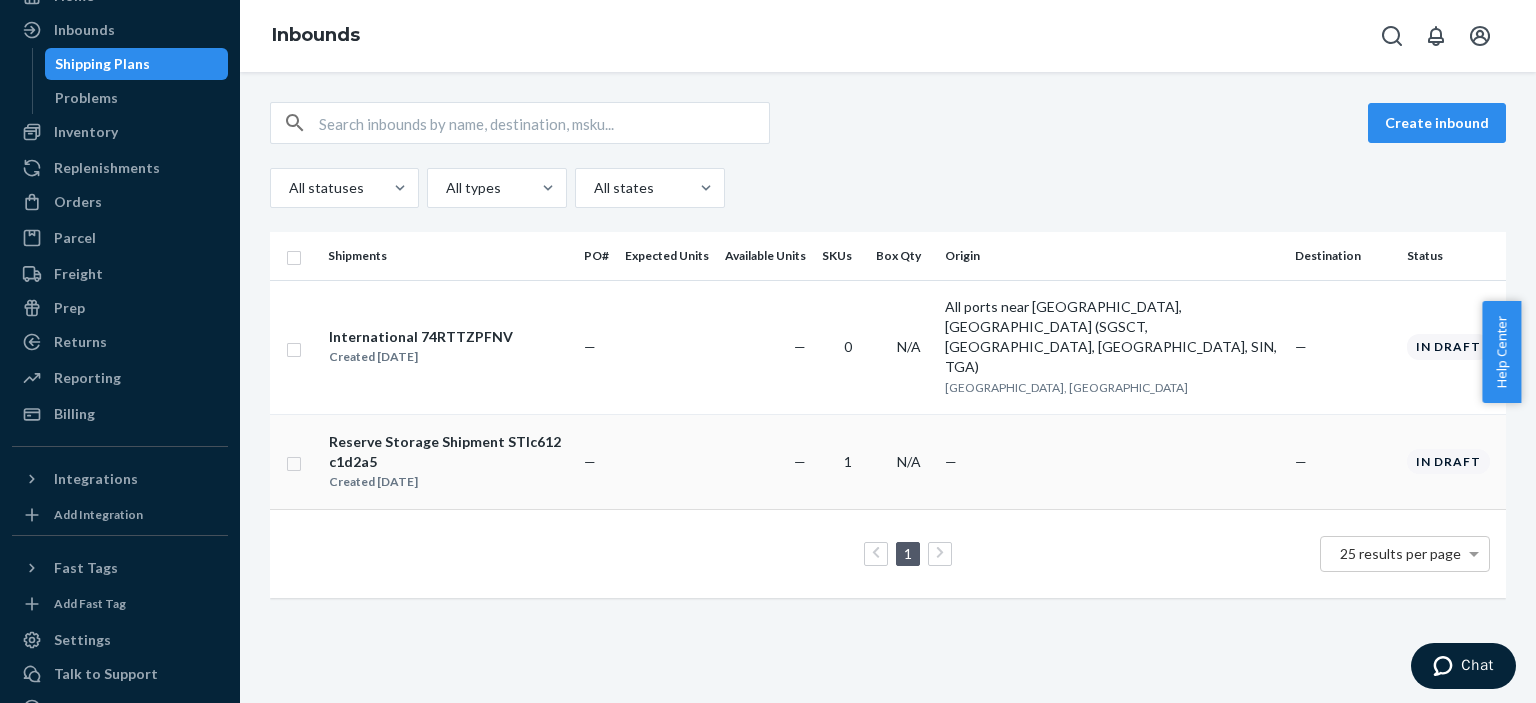 click on "Reserve Storage Shipment STIc612c1d2a5" at bounding box center (448, 452) 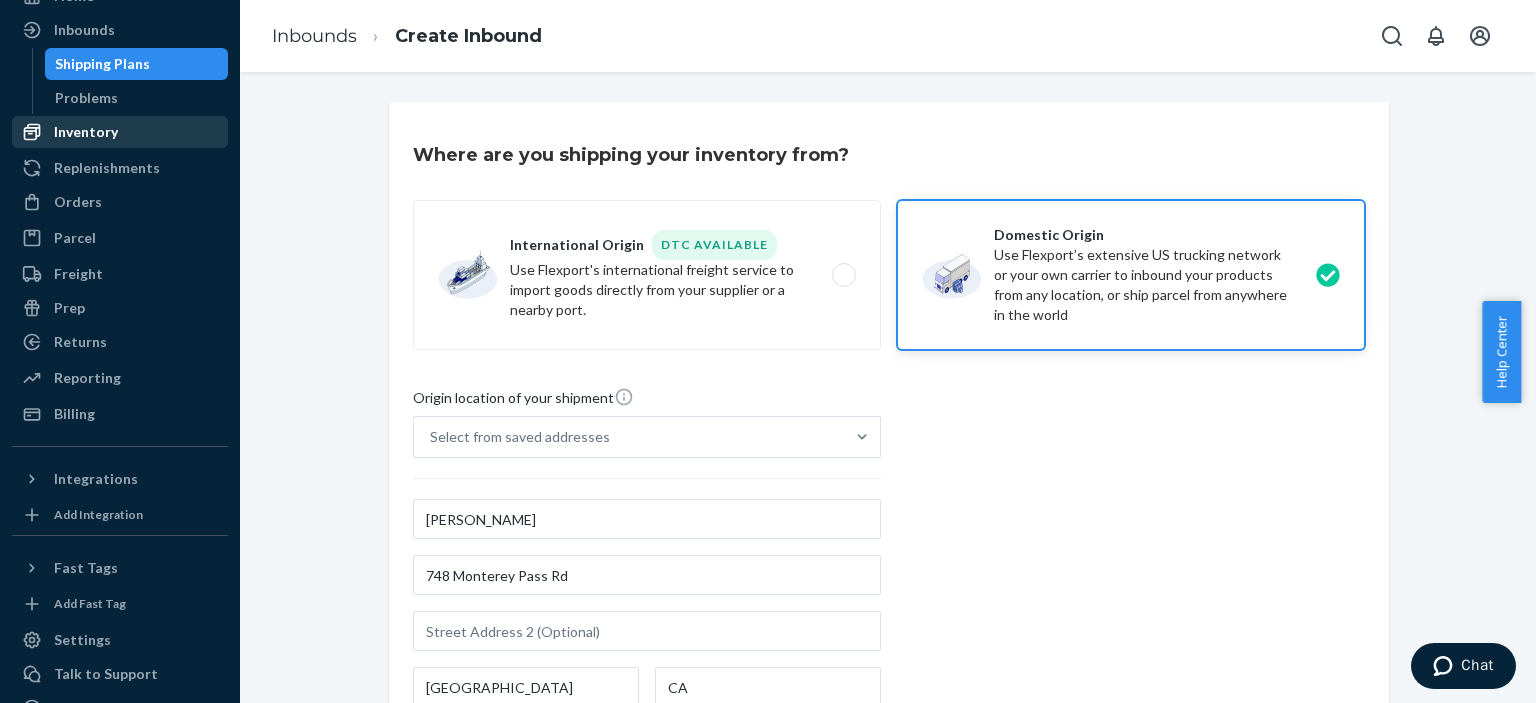 click on "Inventory" at bounding box center [120, 132] 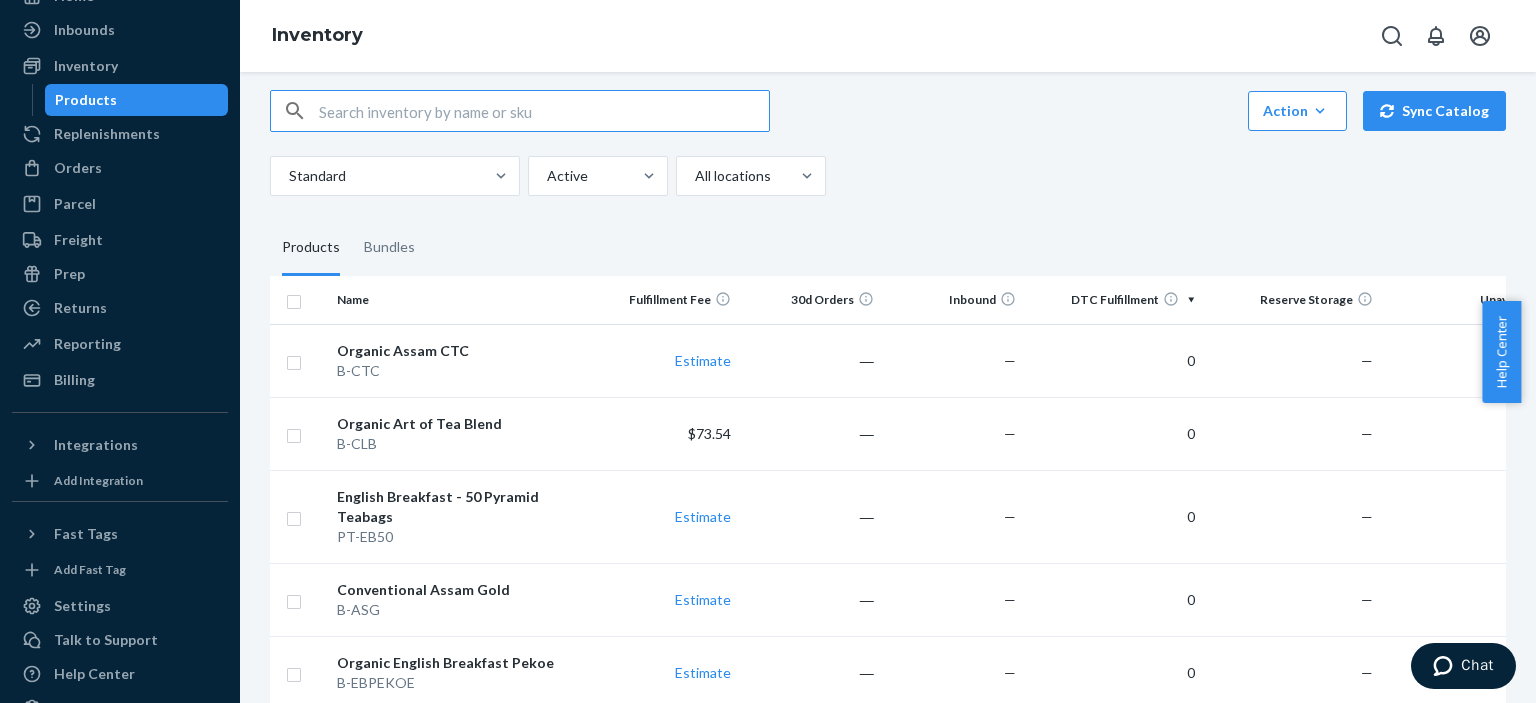 scroll, scrollTop: 0, scrollLeft: 0, axis: both 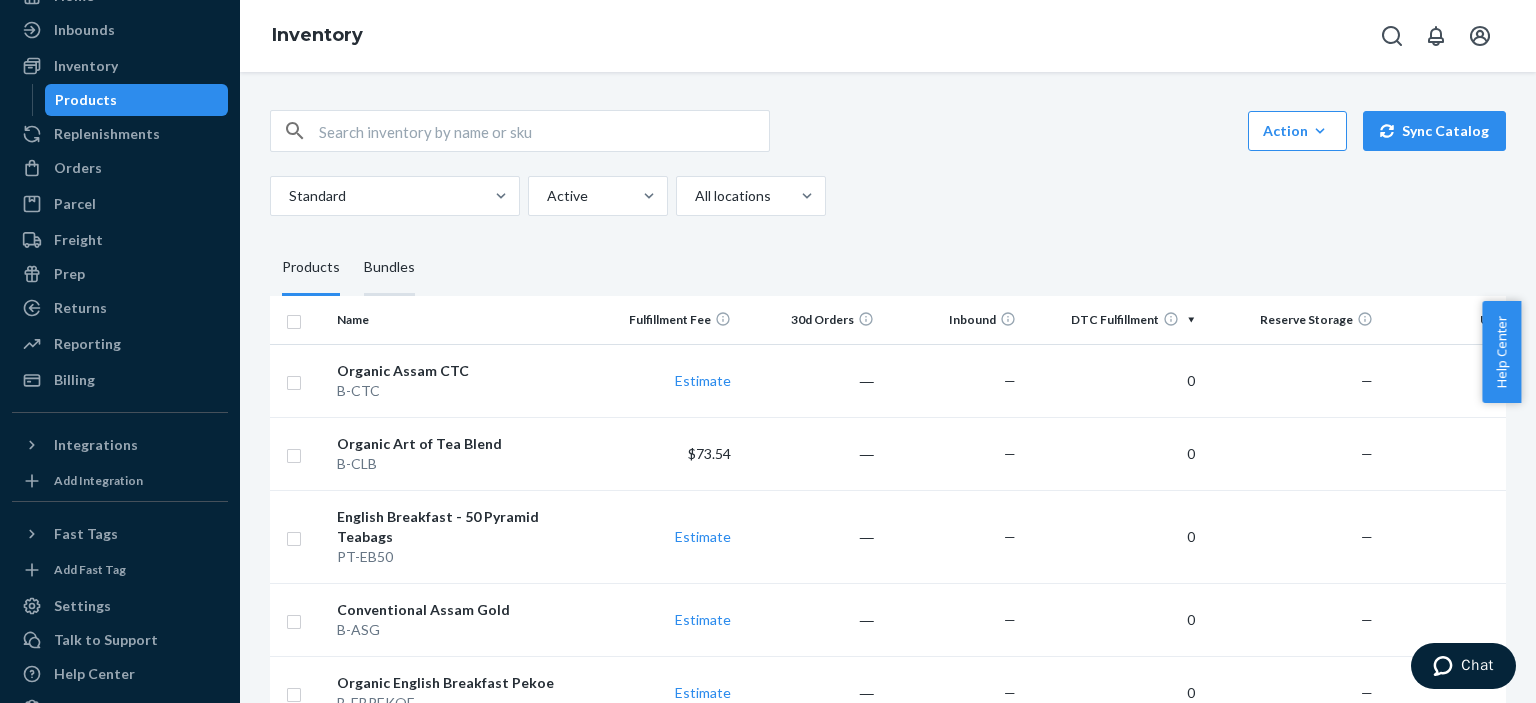 click on "Bundles" at bounding box center (389, 268) 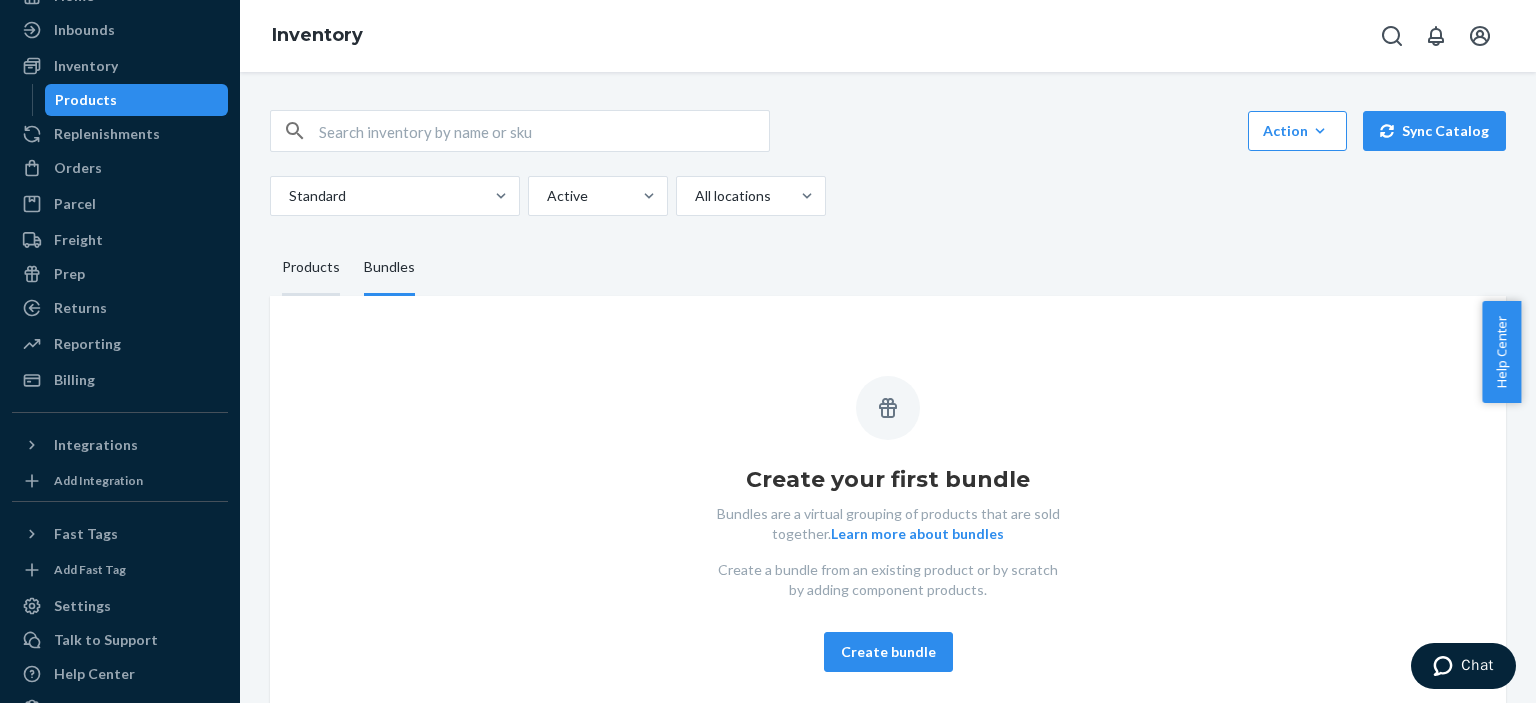 click on "Products" at bounding box center [311, 268] 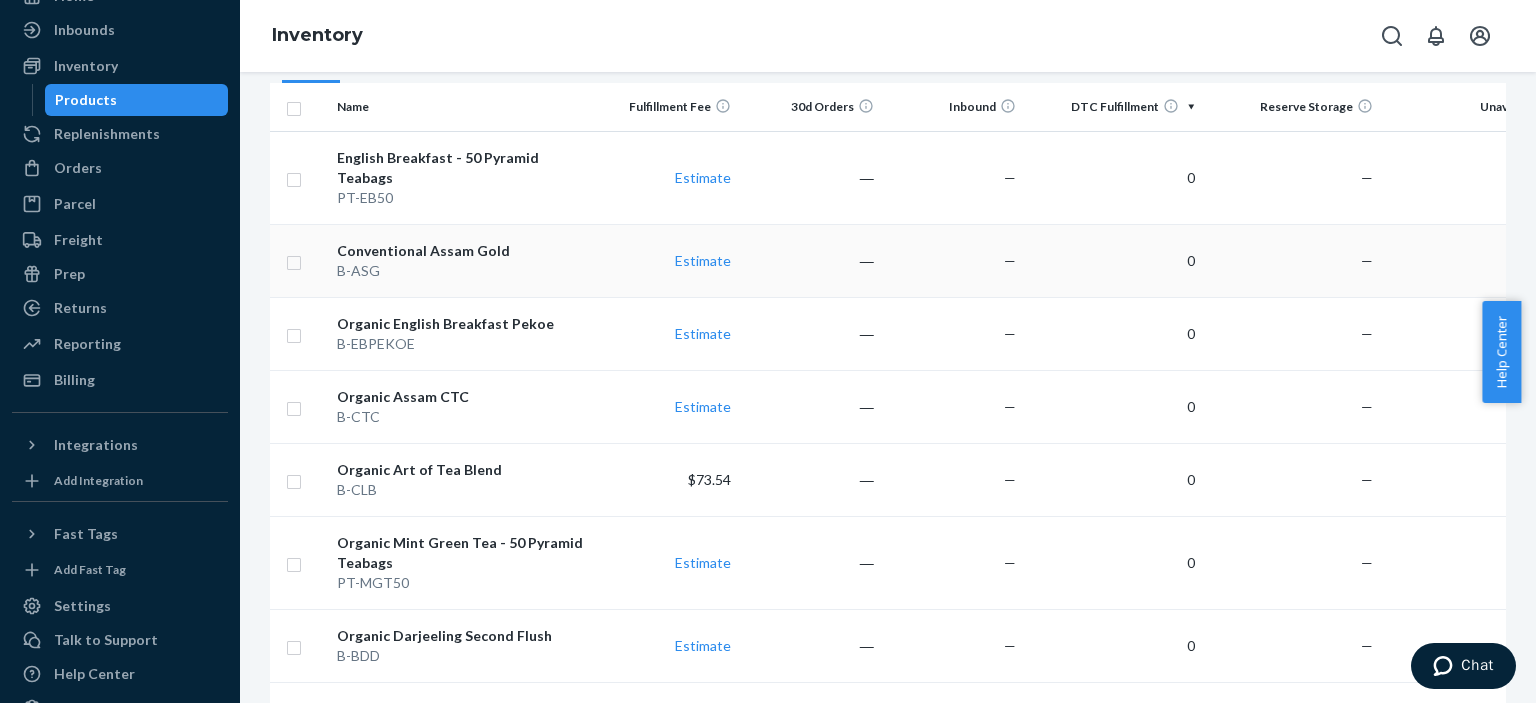 scroll, scrollTop: 0, scrollLeft: 0, axis: both 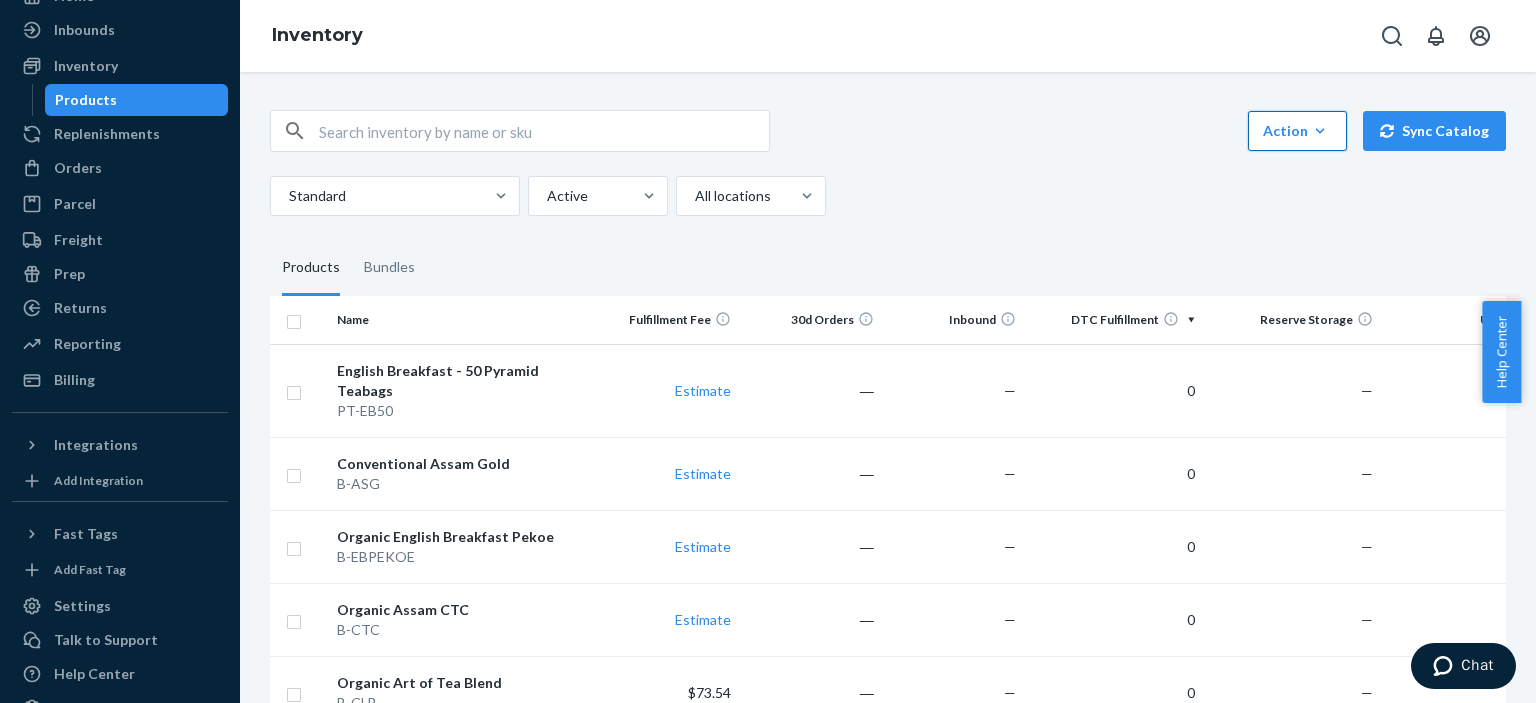 click on "Action" at bounding box center (1297, 131) 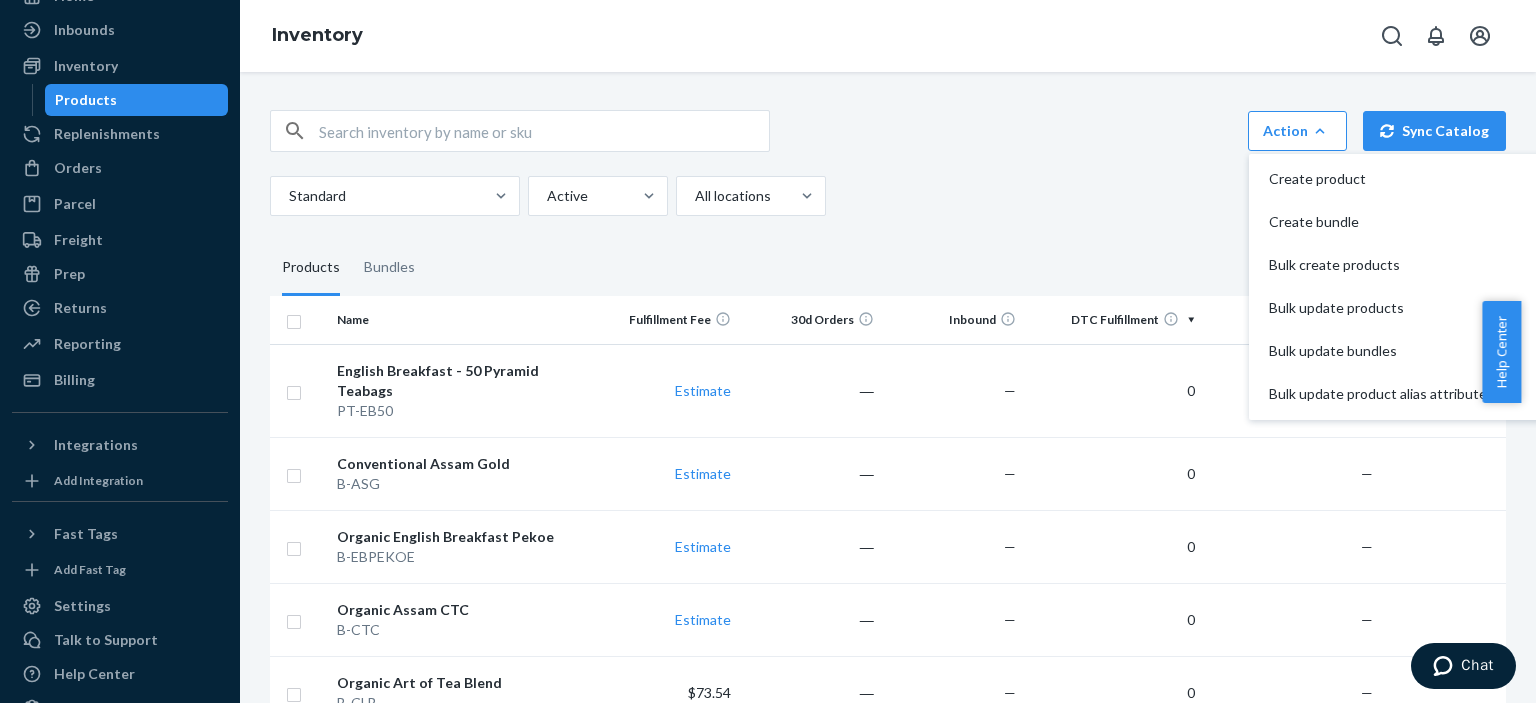 click on "Products Bundles" at bounding box center [888, 268] 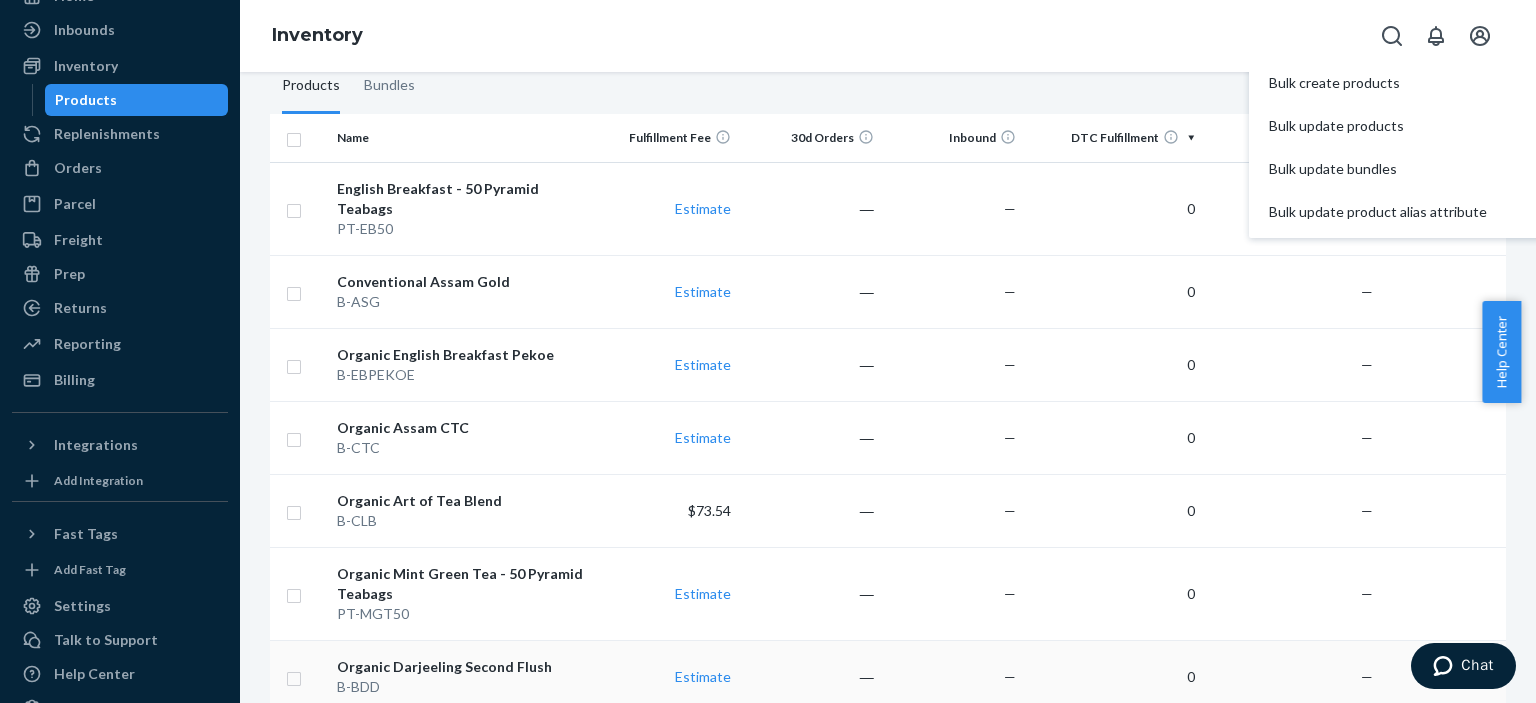 scroll, scrollTop: 381, scrollLeft: 0, axis: vertical 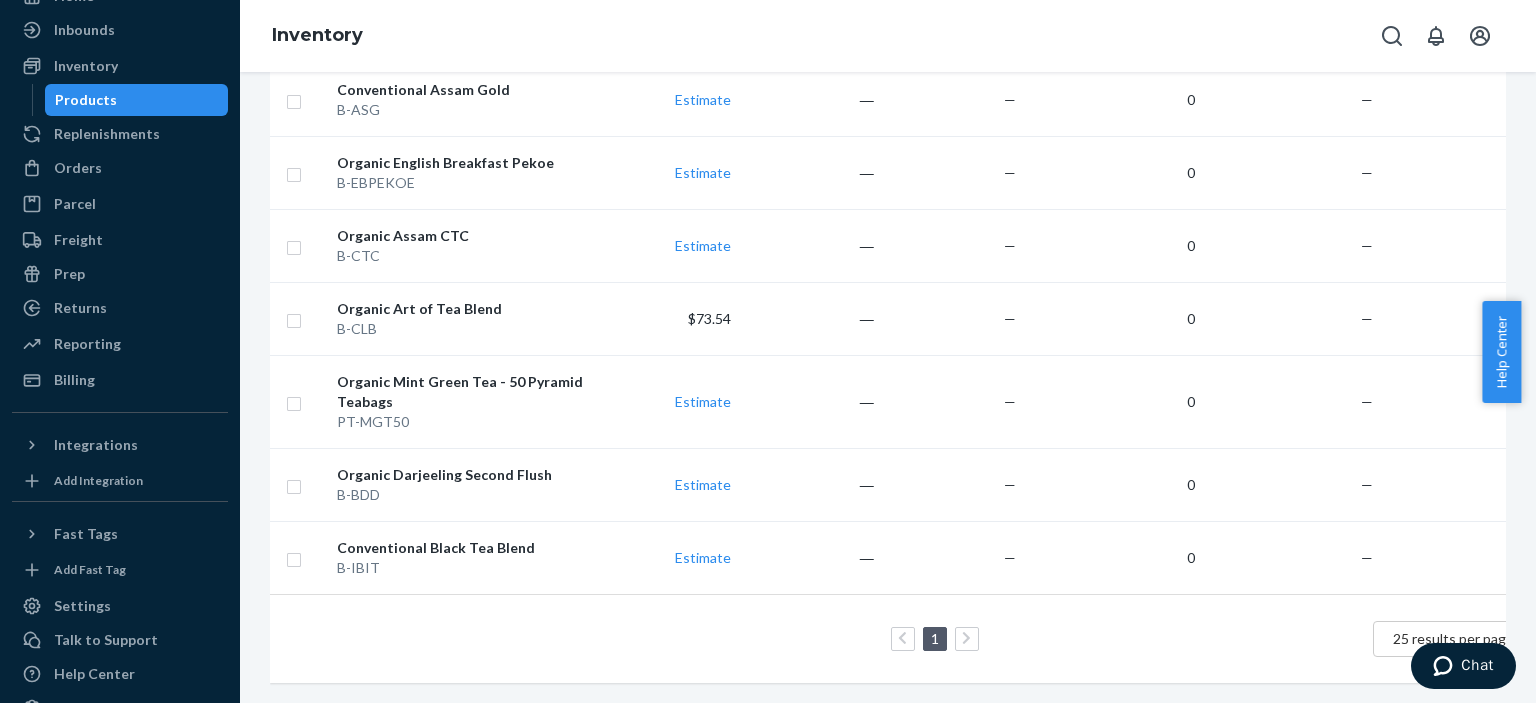 drag, startPoint x: 1276, startPoint y: 669, endPoint x: 1503, endPoint y: 632, distance: 229.99565 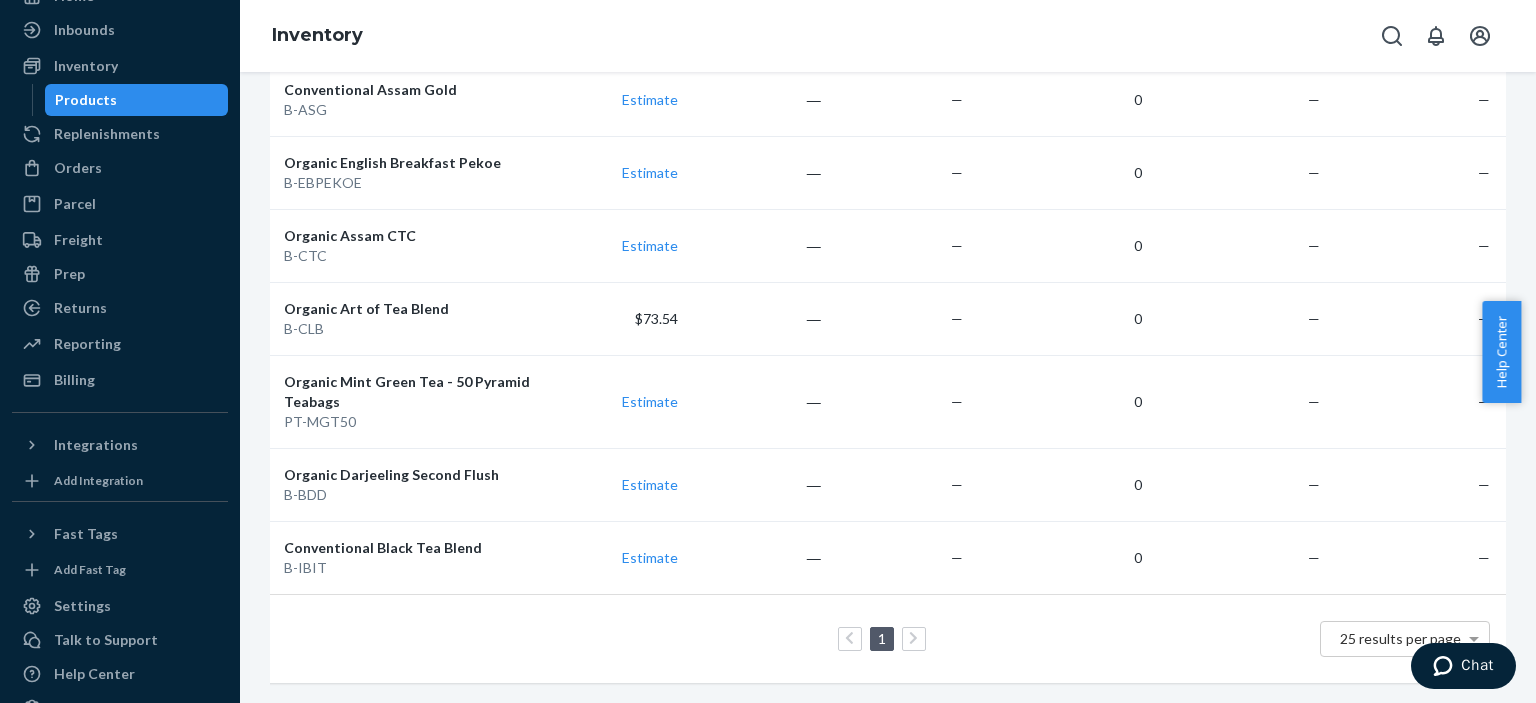 scroll, scrollTop: 0, scrollLeft: 46, axis: horizontal 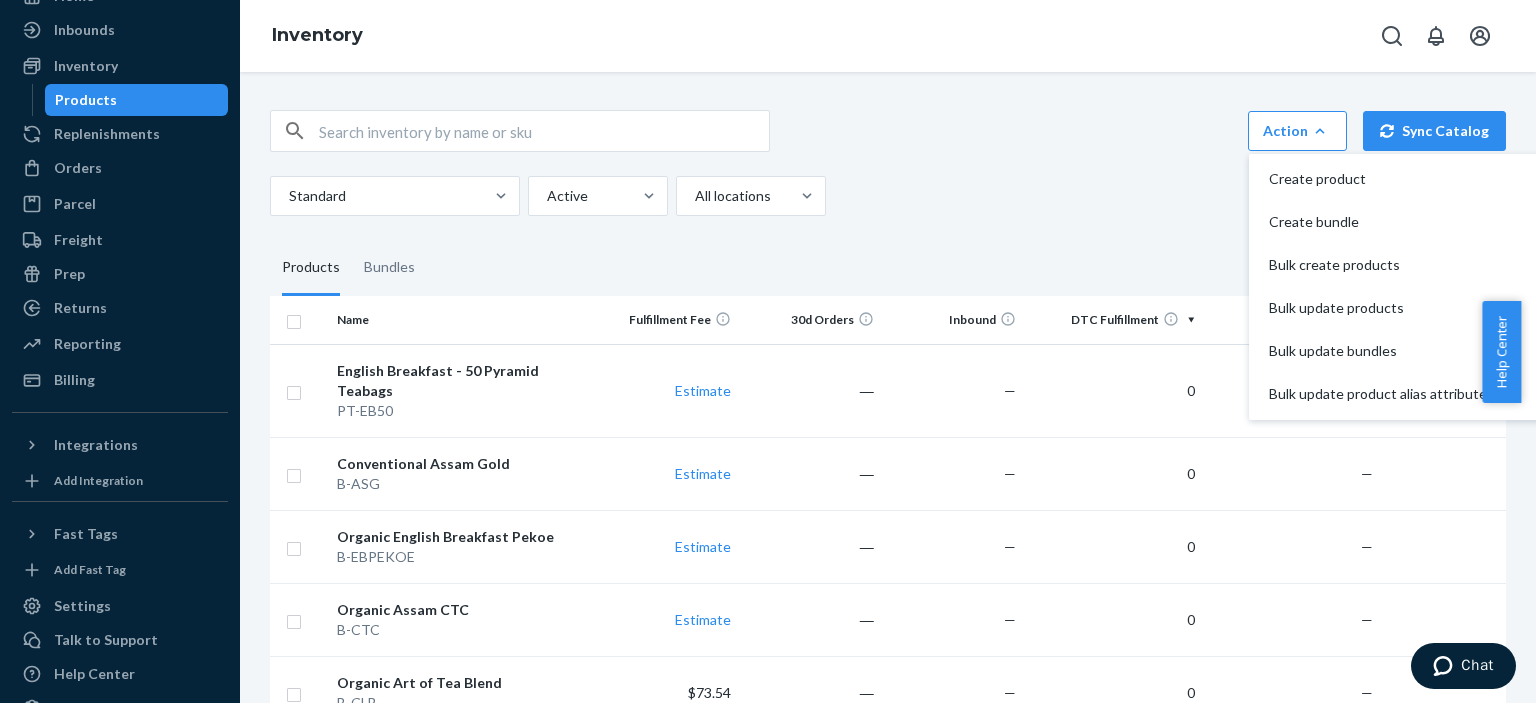 click on "Standard Active All locations" at bounding box center [880, 196] 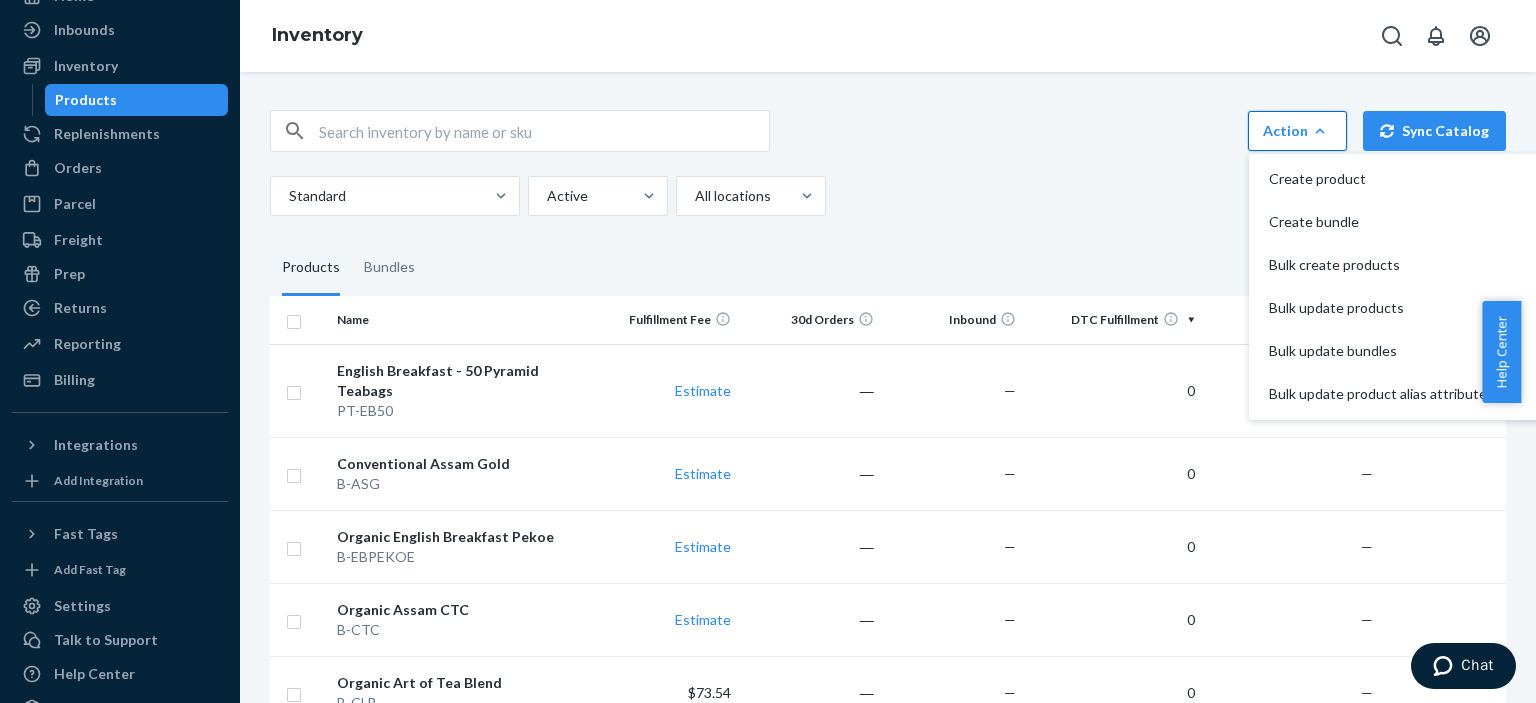 click on "Action" at bounding box center [1297, 131] 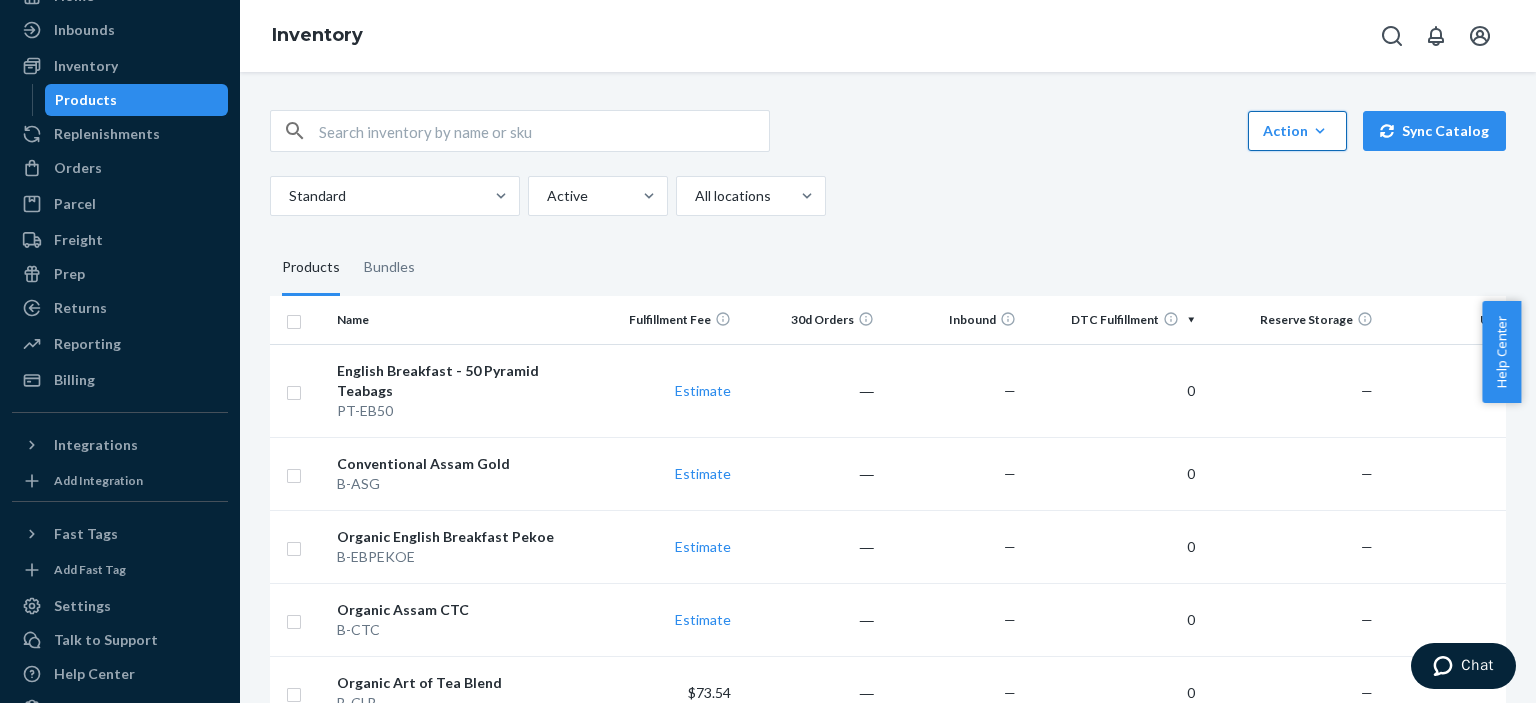 click on "Action" at bounding box center [1297, 131] 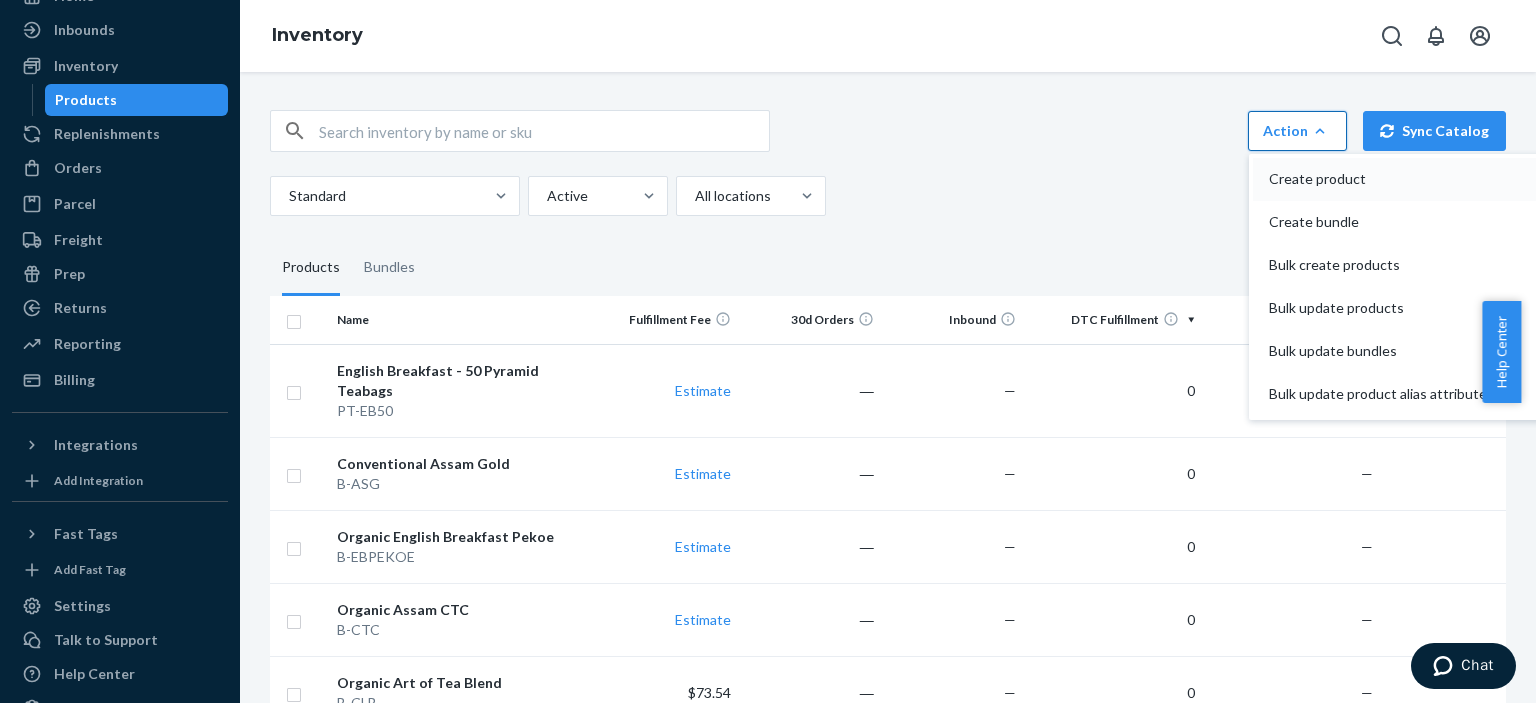 click on "Create product" at bounding box center (1378, 179) 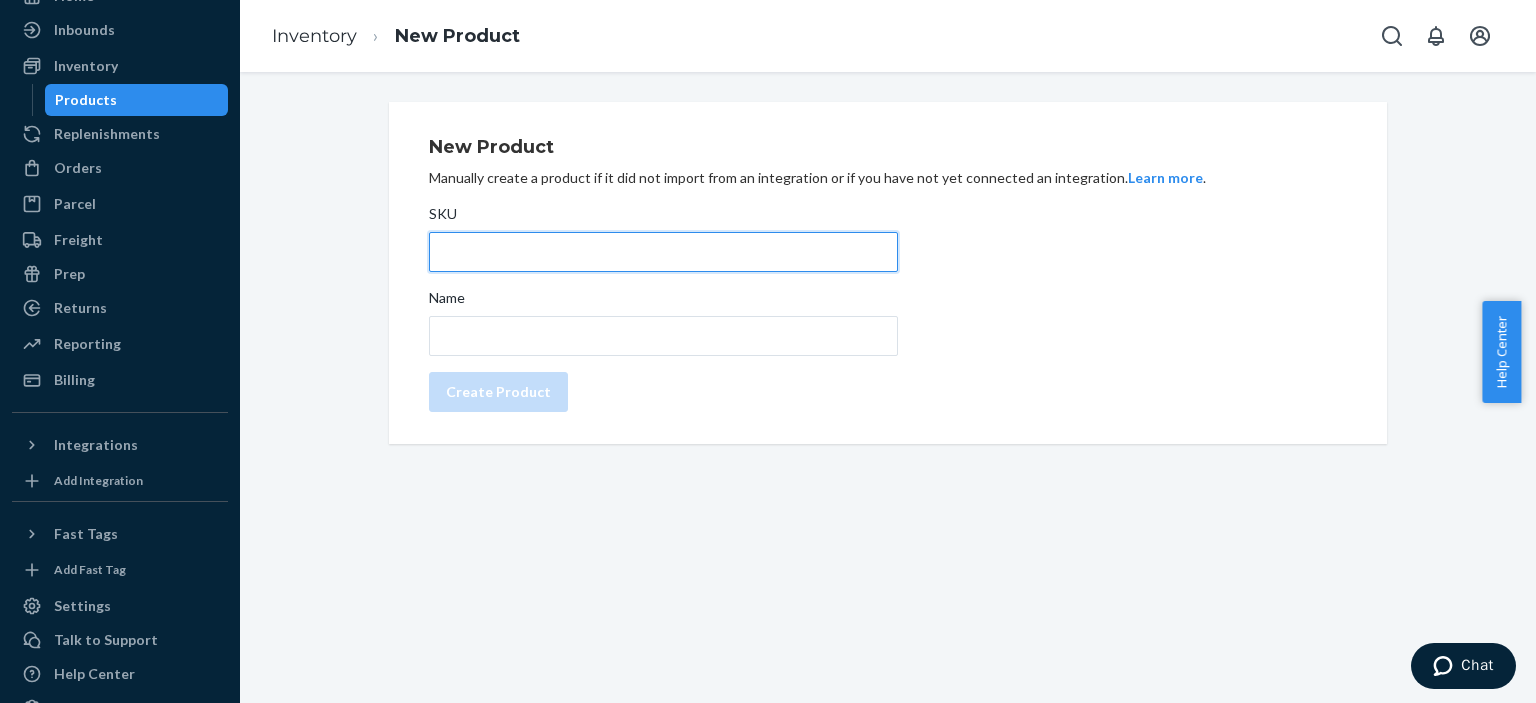 click on "SKU" at bounding box center (663, 252) 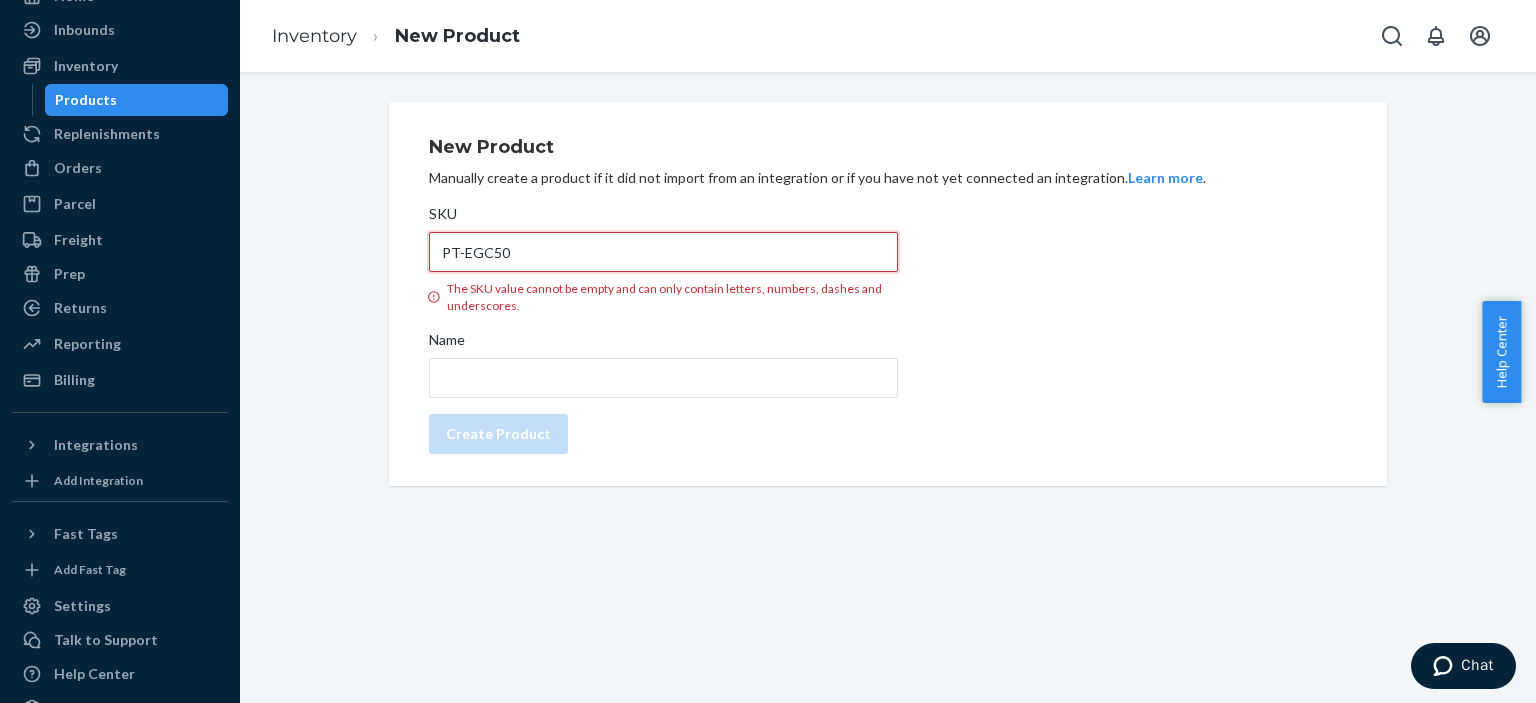 type on "PT-EGC50" 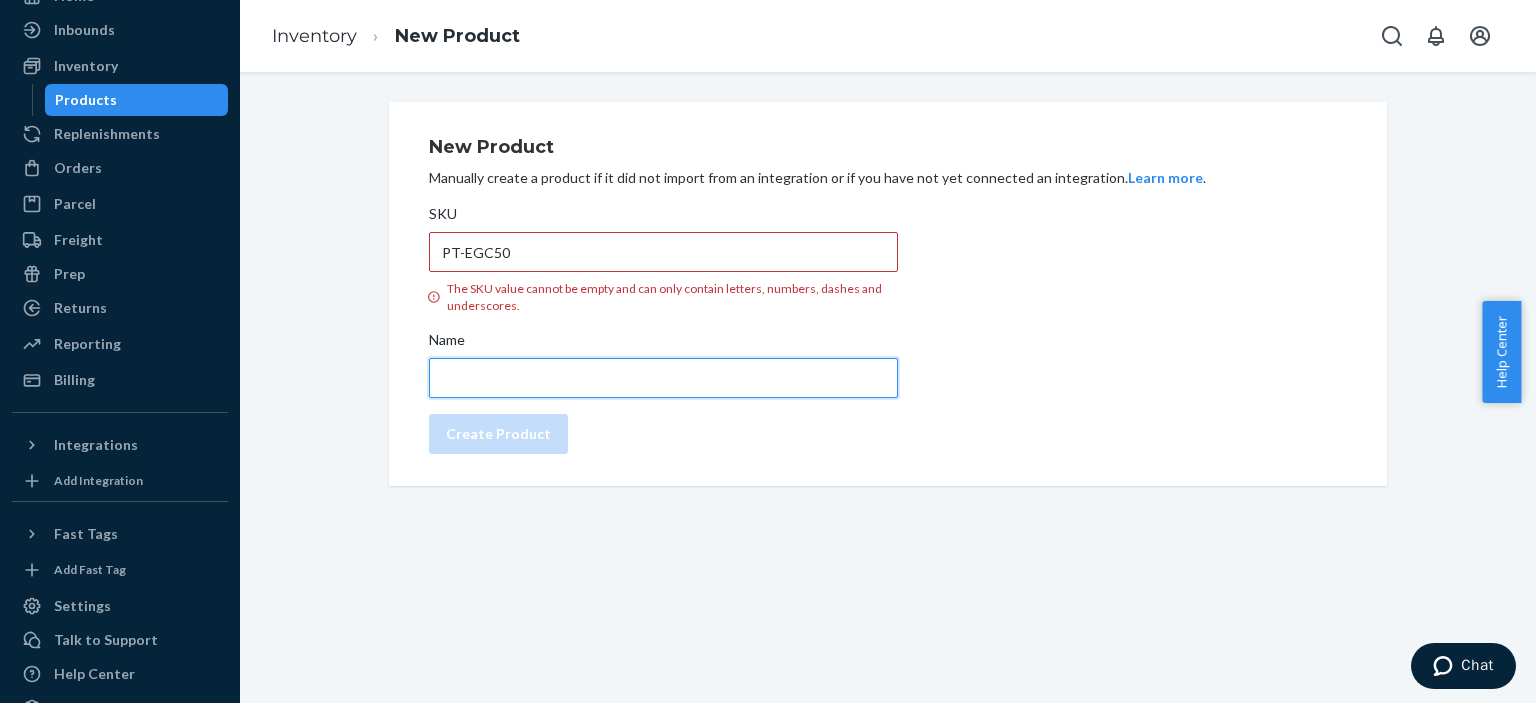 drag, startPoint x: 609, startPoint y: 383, endPoint x: 609, endPoint y: 370, distance: 13 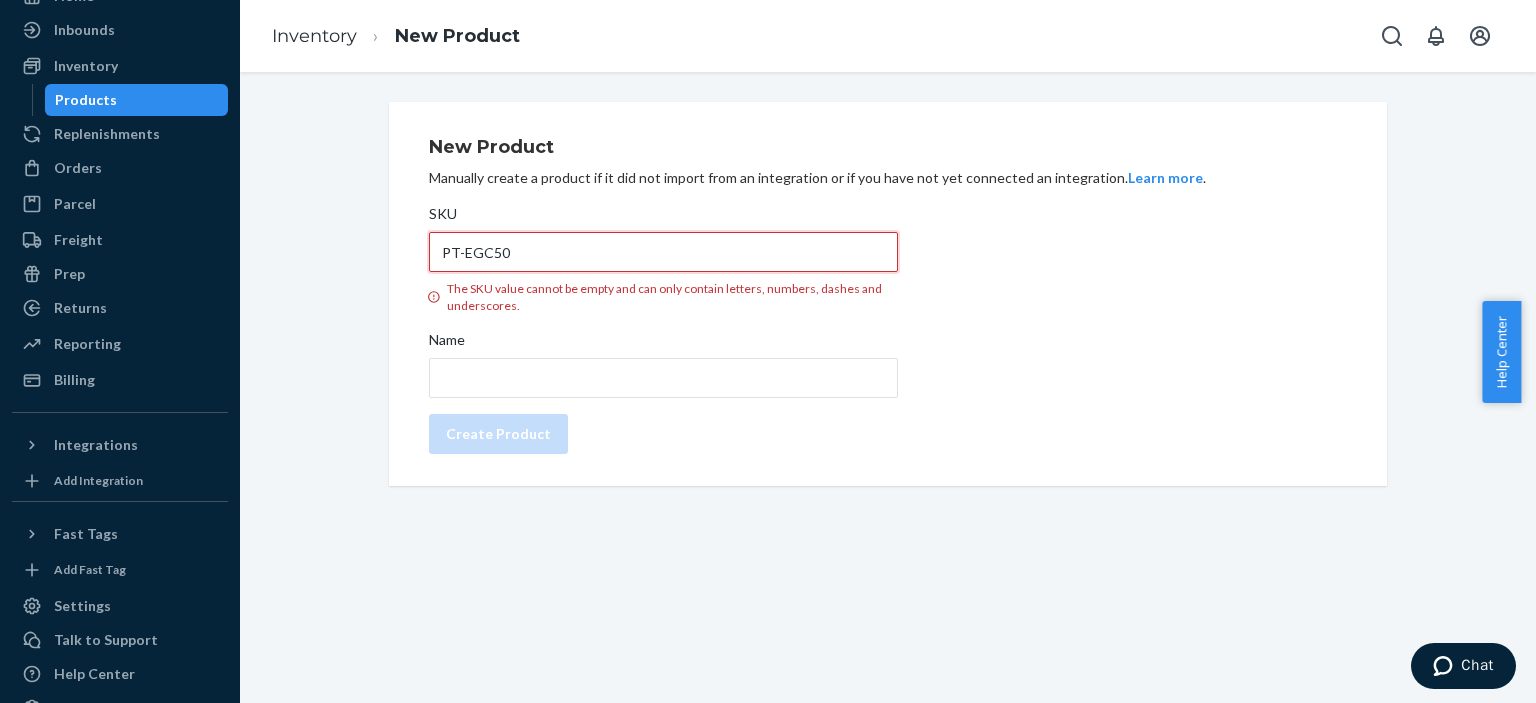click on "PT-EGC50" at bounding box center (663, 252) 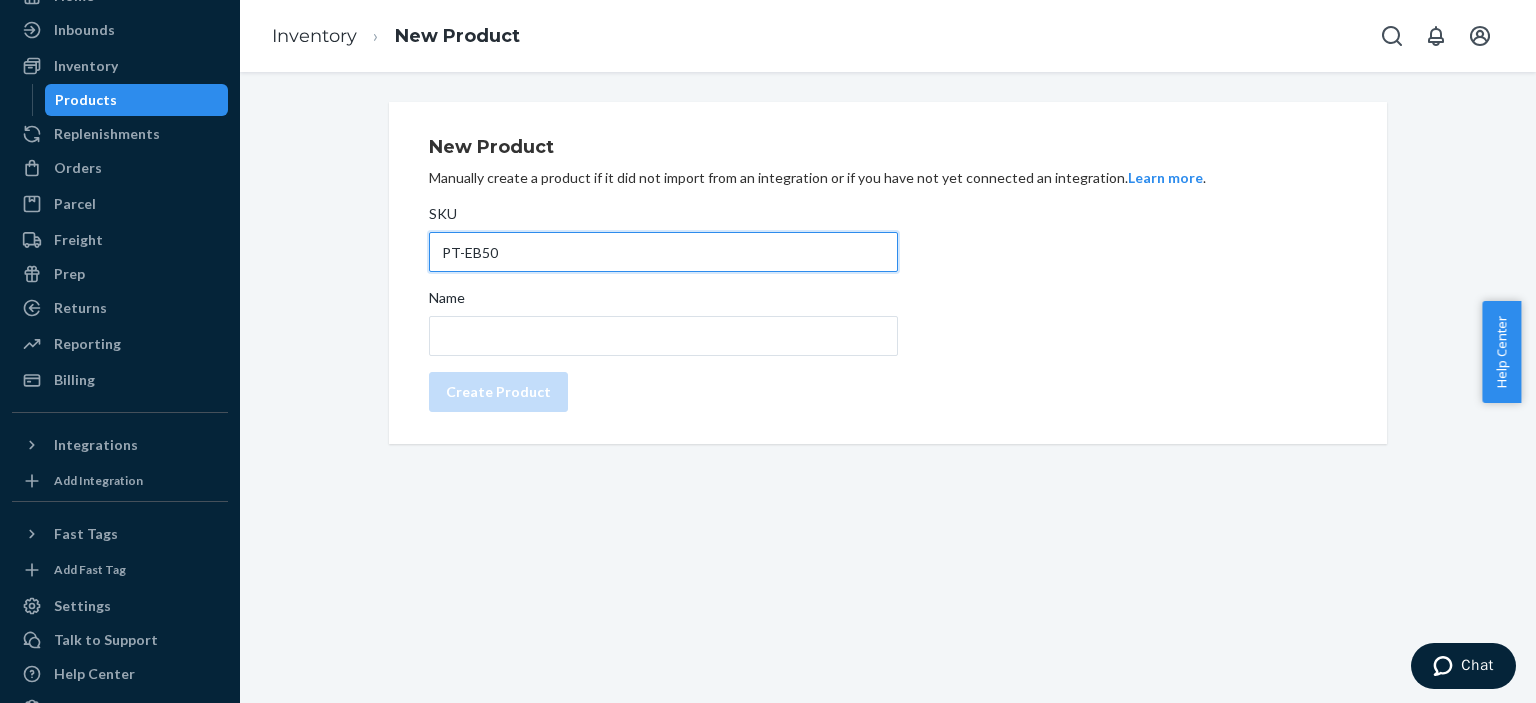 type on "PT-EB50" 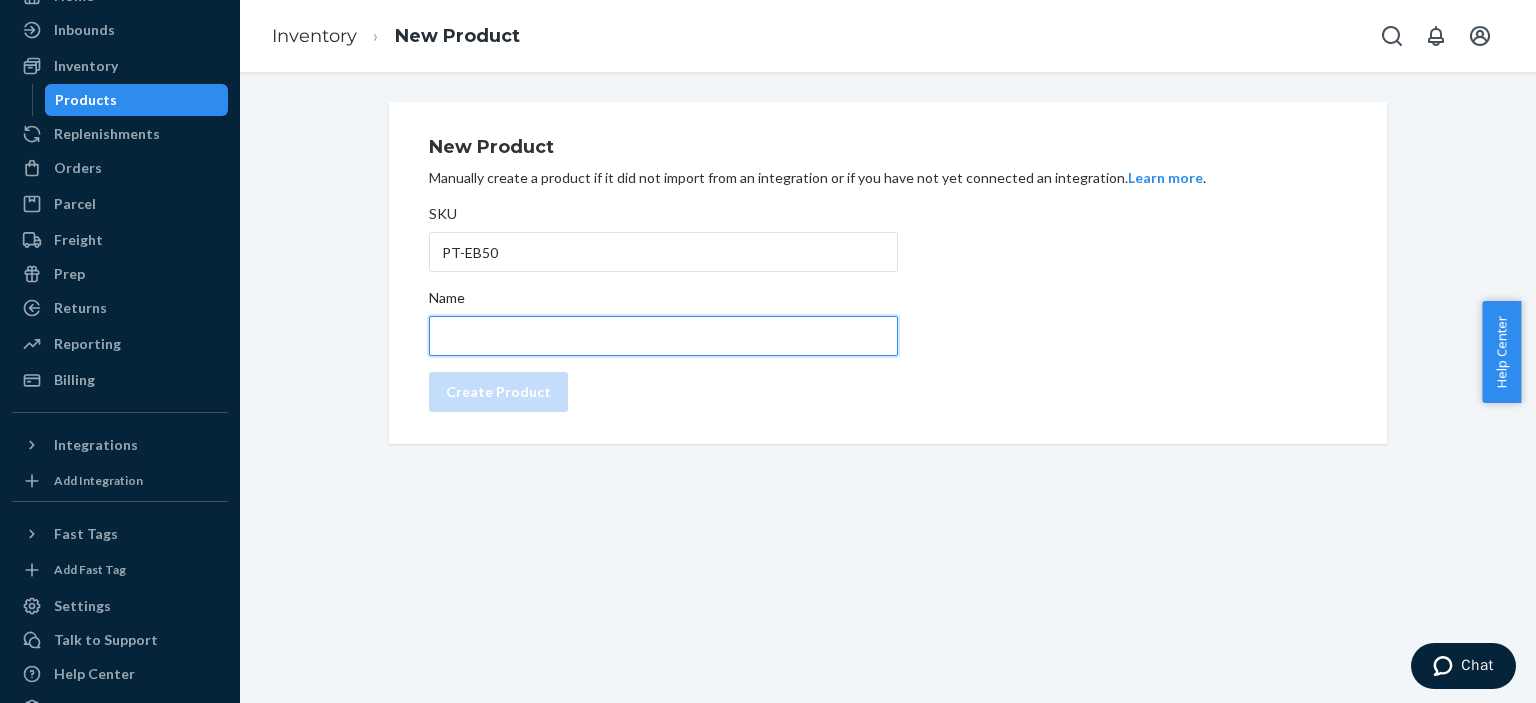 click on "Name" at bounding box center [663, 336] 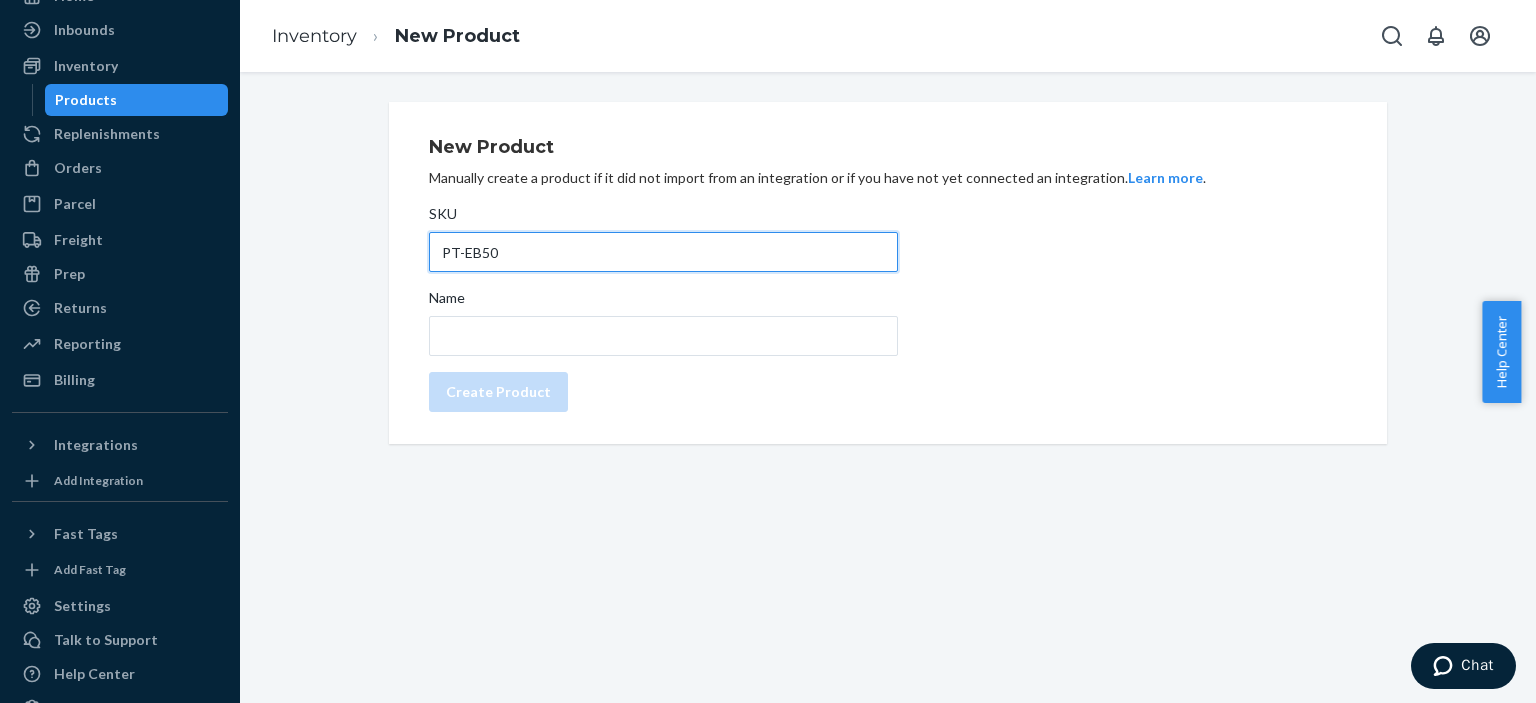 click on "PT-EB50" at bounding box center [663, 252] 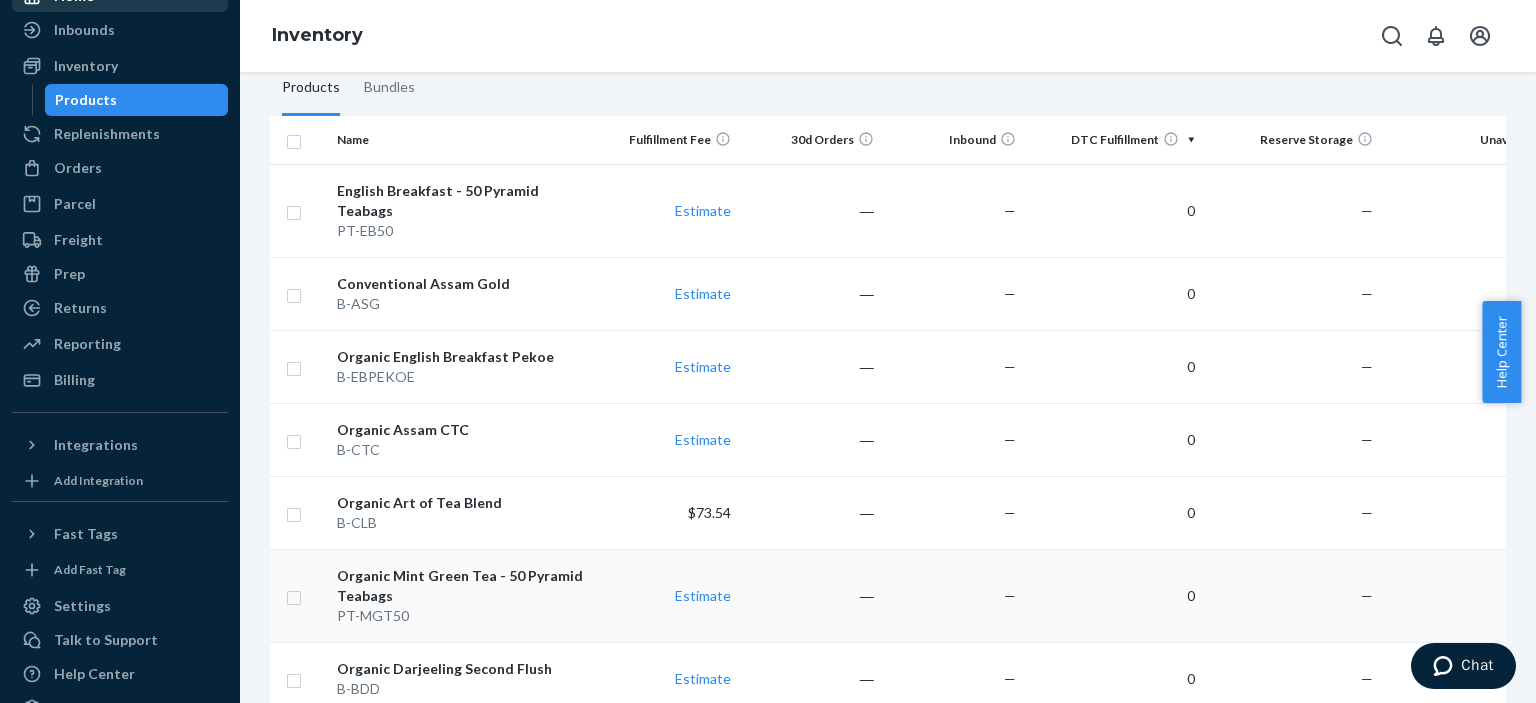 scroll, scrollTop: 166, scrollLeft: 0, axis: vertical 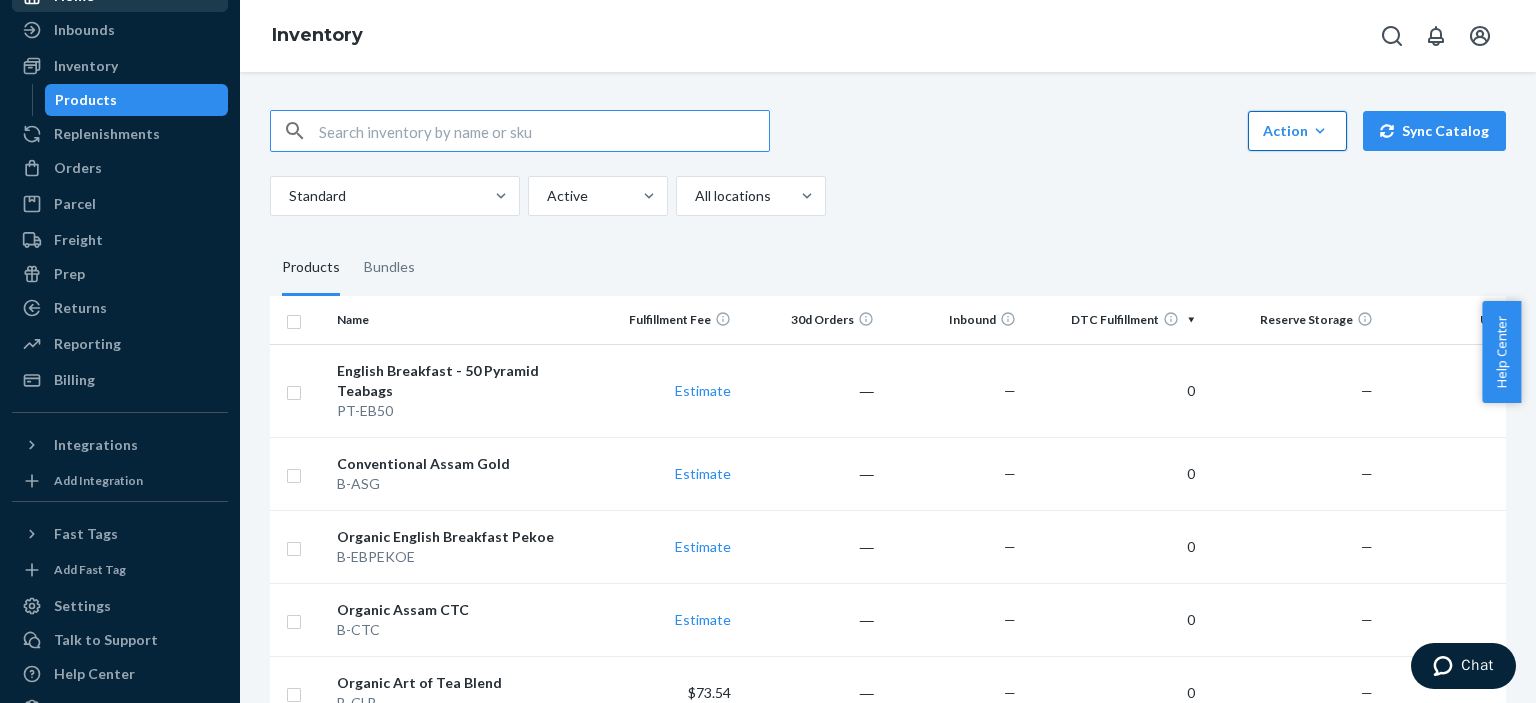 click on "Action" at bounding box center (1297, 131) 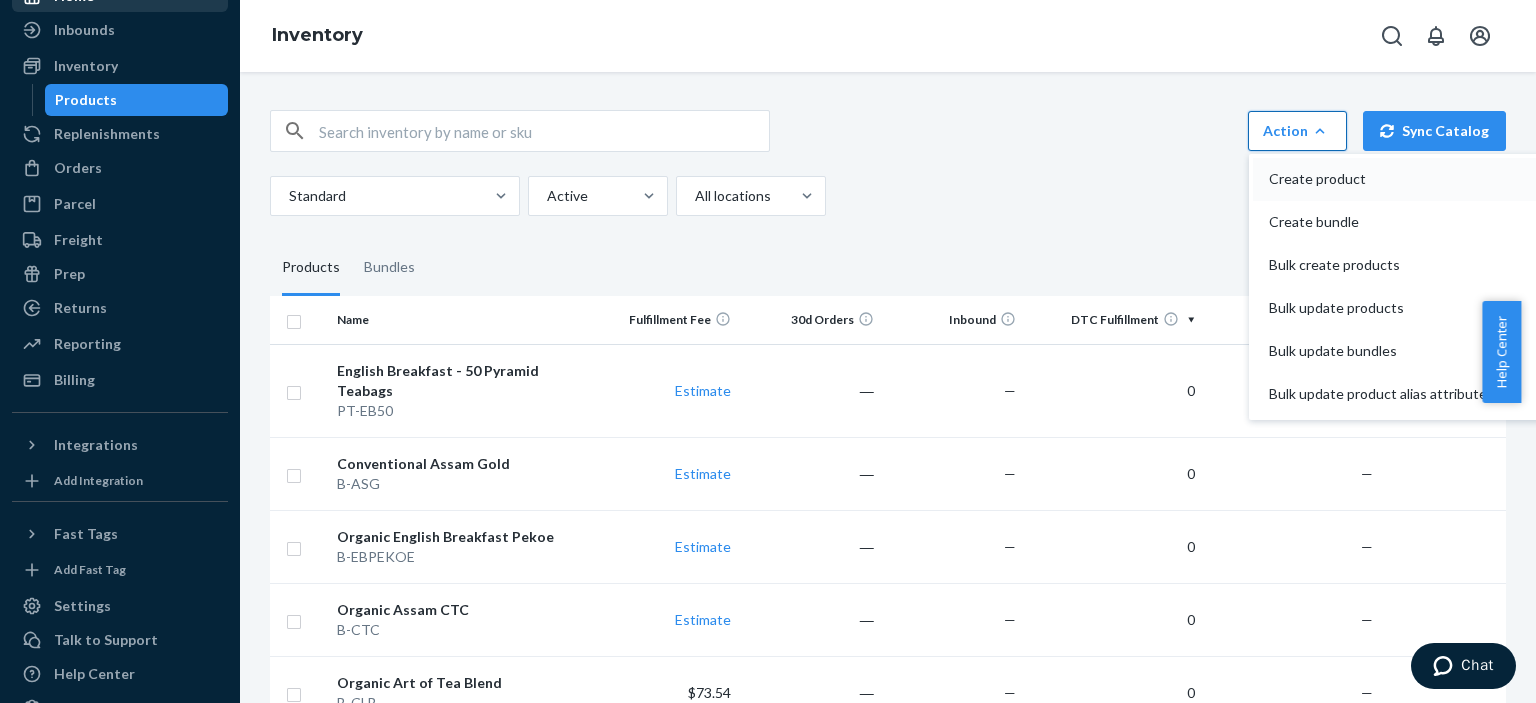 click on "Create product" at bounding box center [1378, 179] 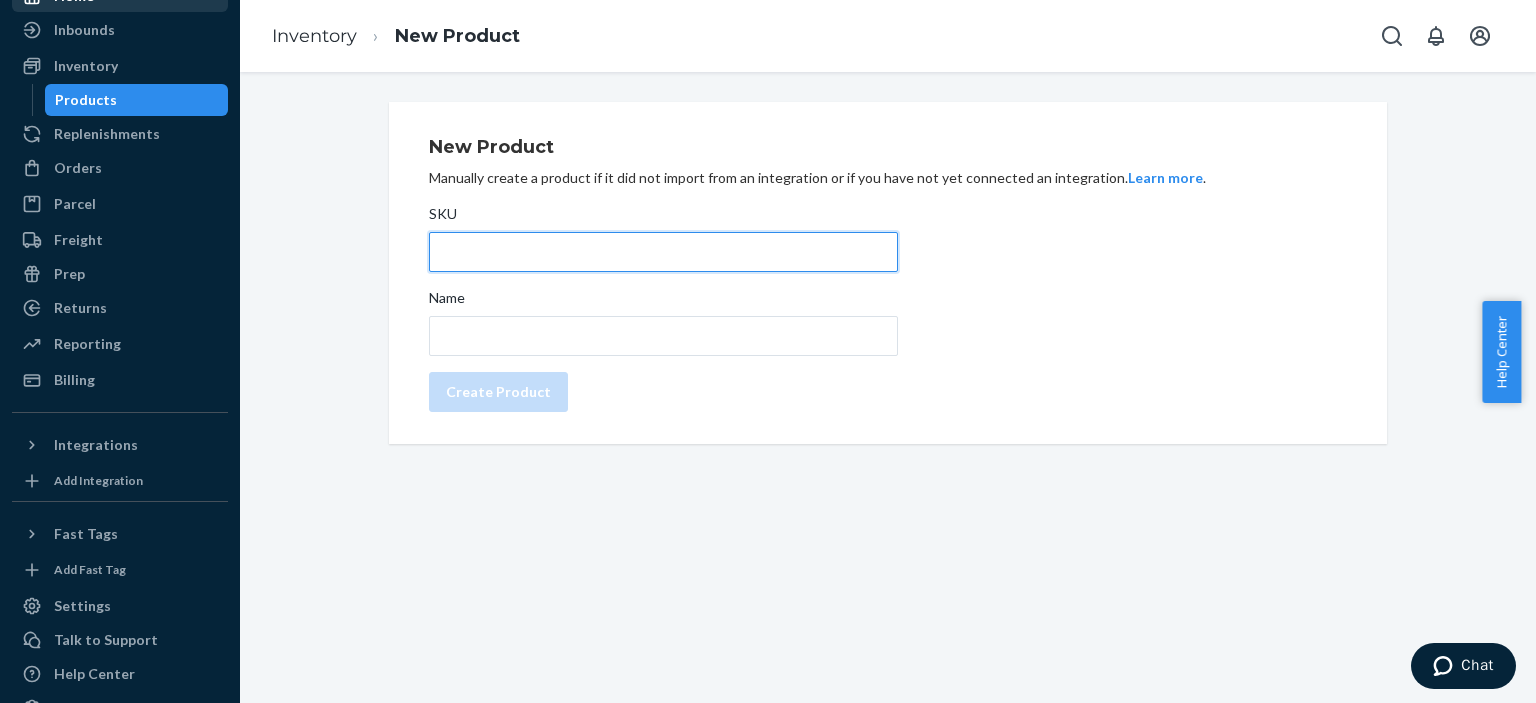 click on "SKU" at bounding box center (663, 252) 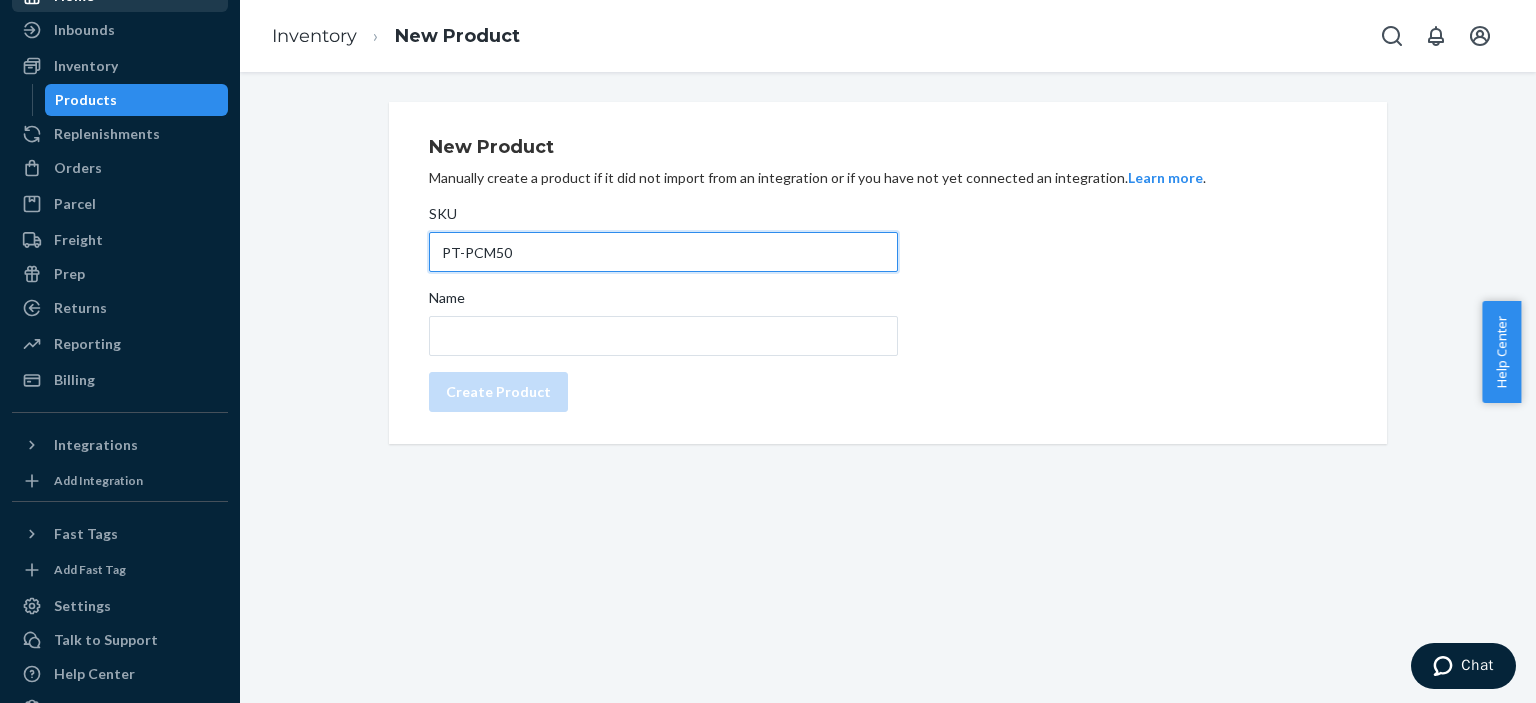 type on "PT-PCM50" 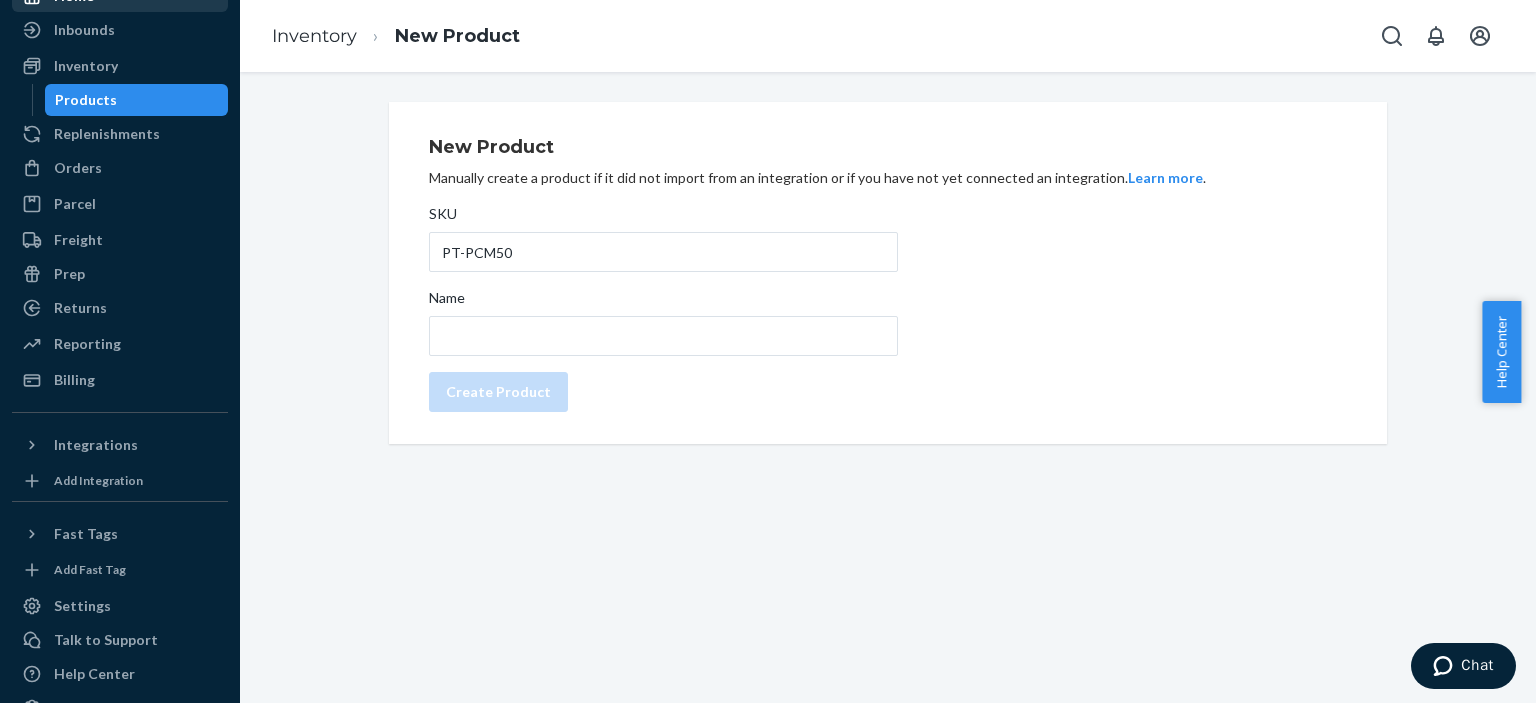 click on "SKU PT-PCM50 Name Create Product" at bounding box center (663, 308) 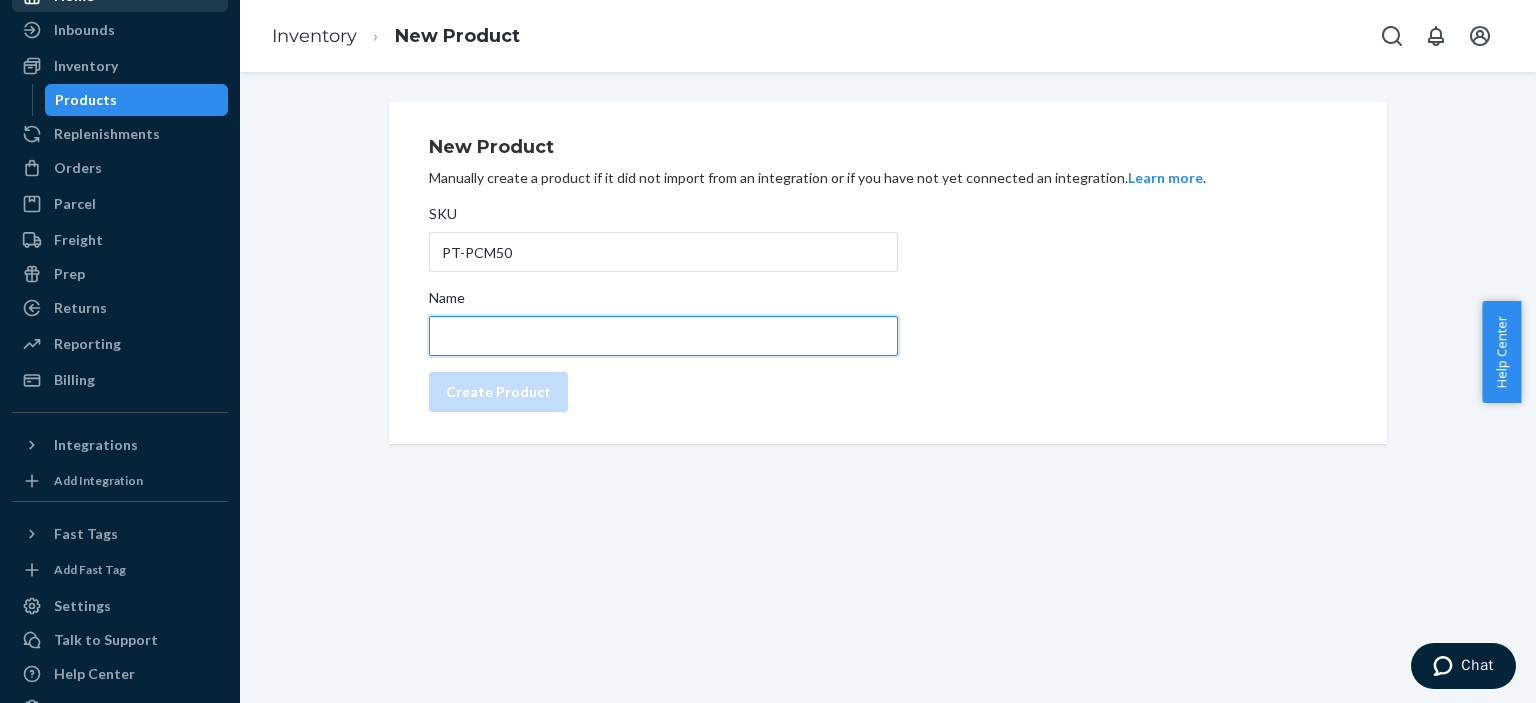 click on "Name" at bounding box center (663, 336) 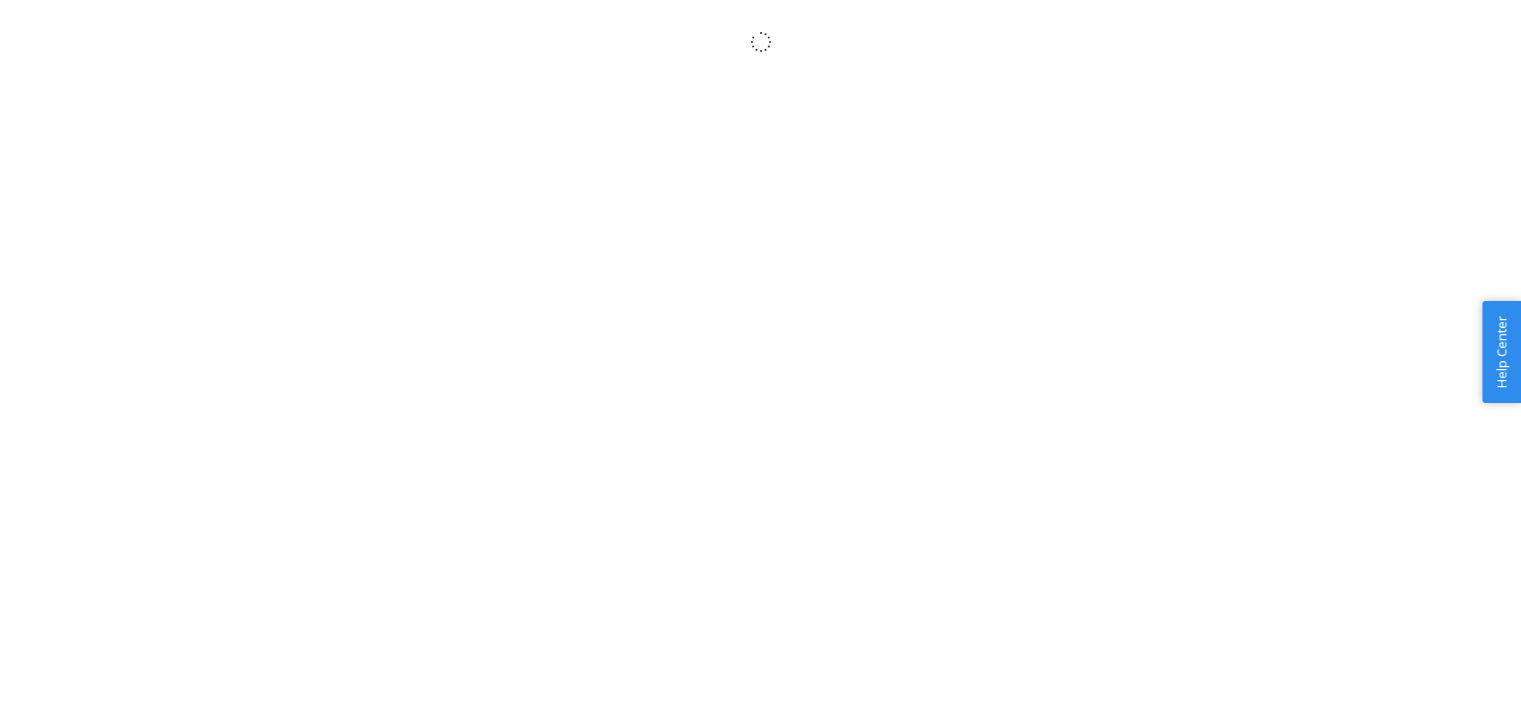 scroll, scrollTop: 0, scrollLeft: 0, axis: both 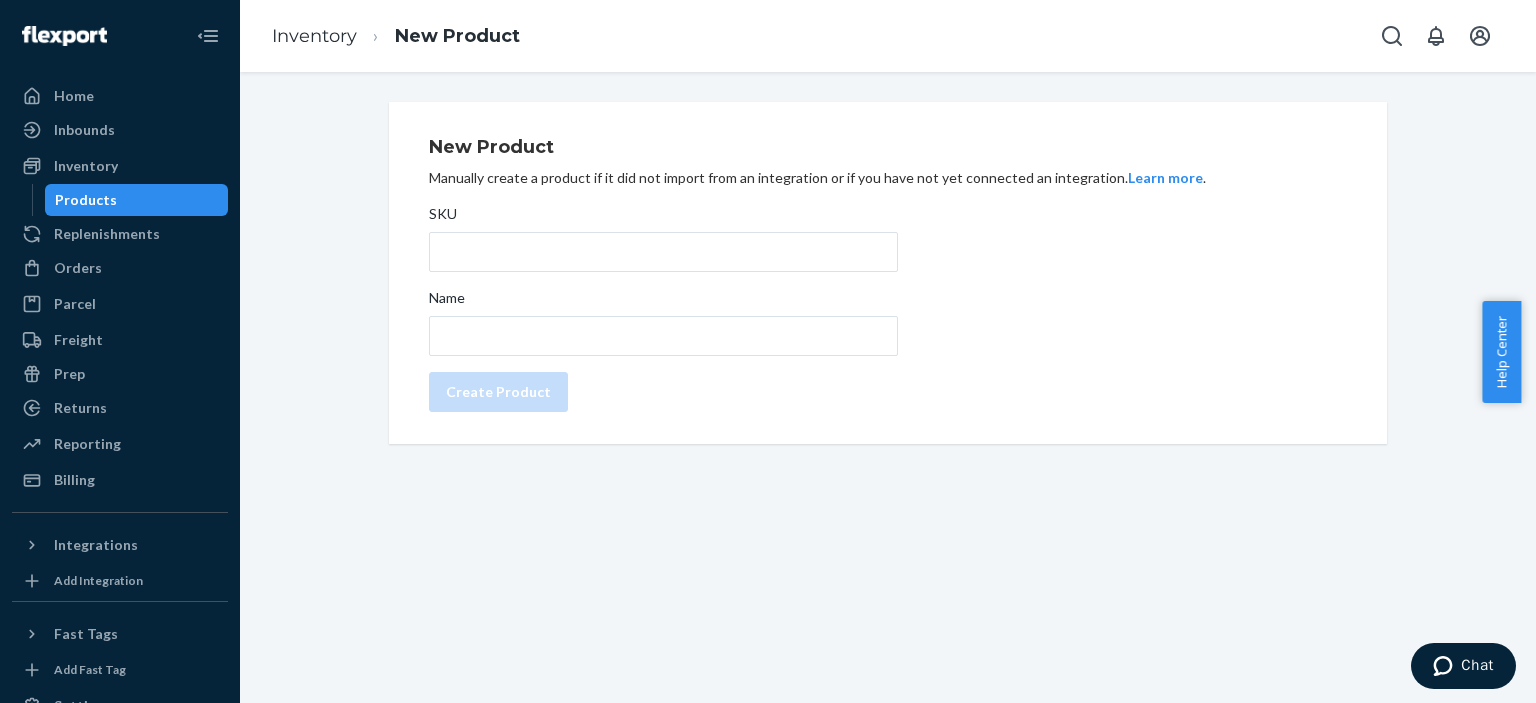click on "Products" at bounding box center (86, 200) 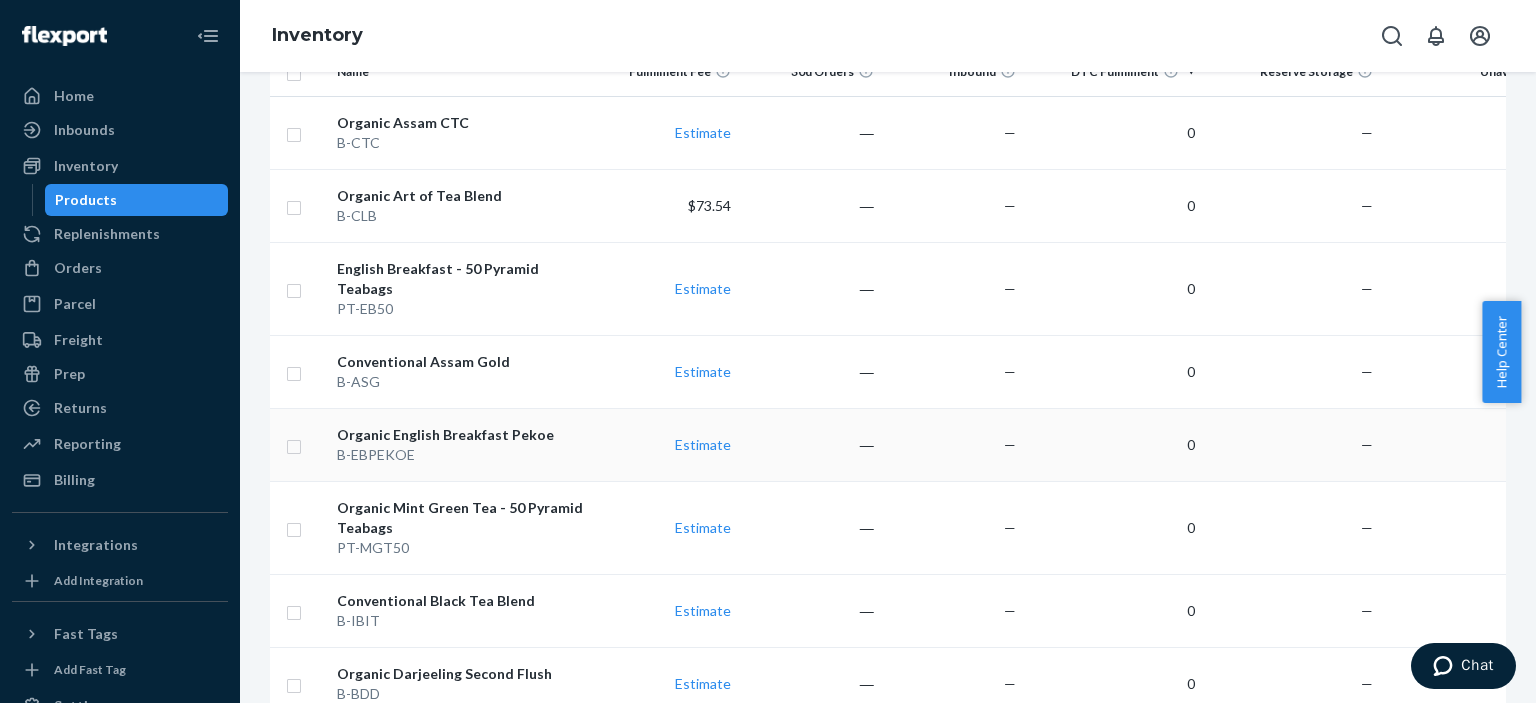 scroll, scrollTop: 266, scrollLeft: 0, axis: vertical 